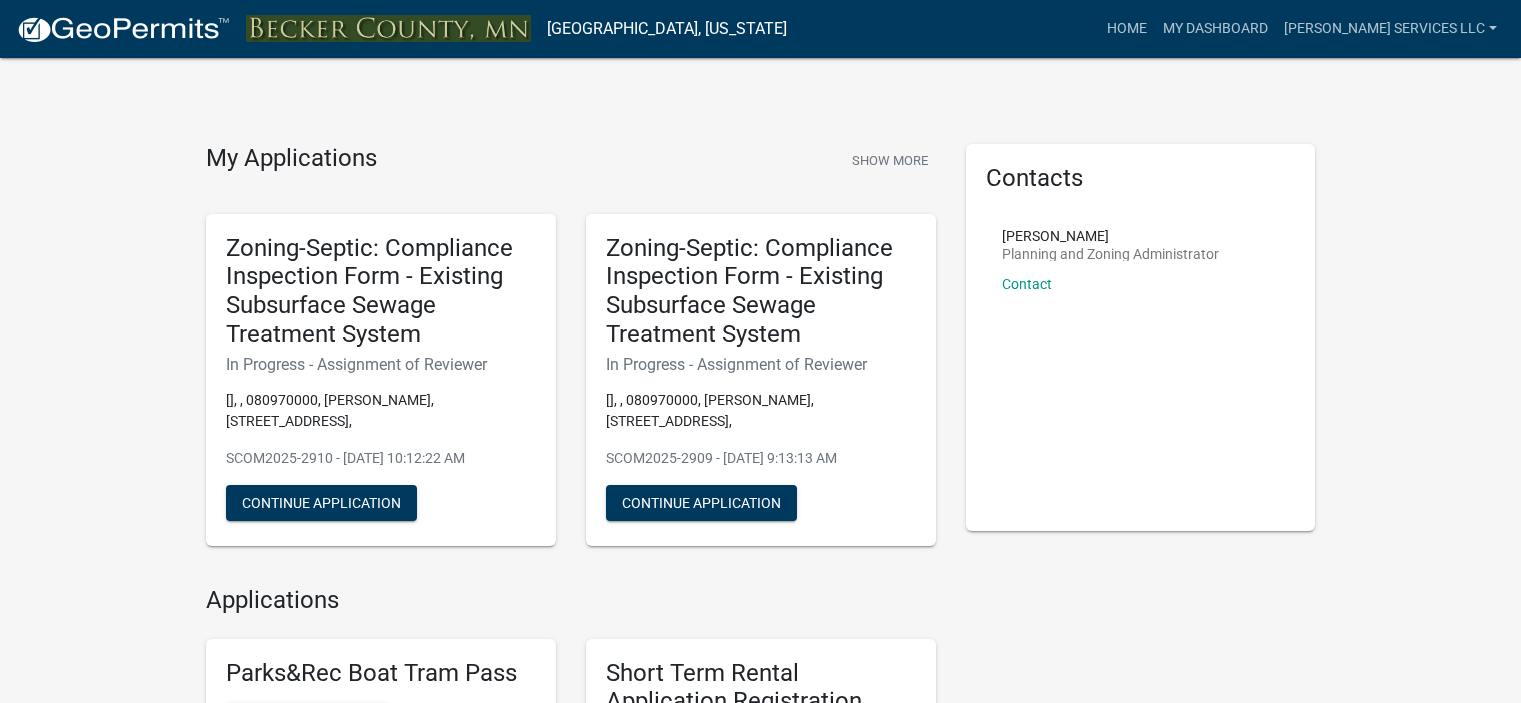 scroll, scrollTop: 0, scrollLeft: 0, axis: both 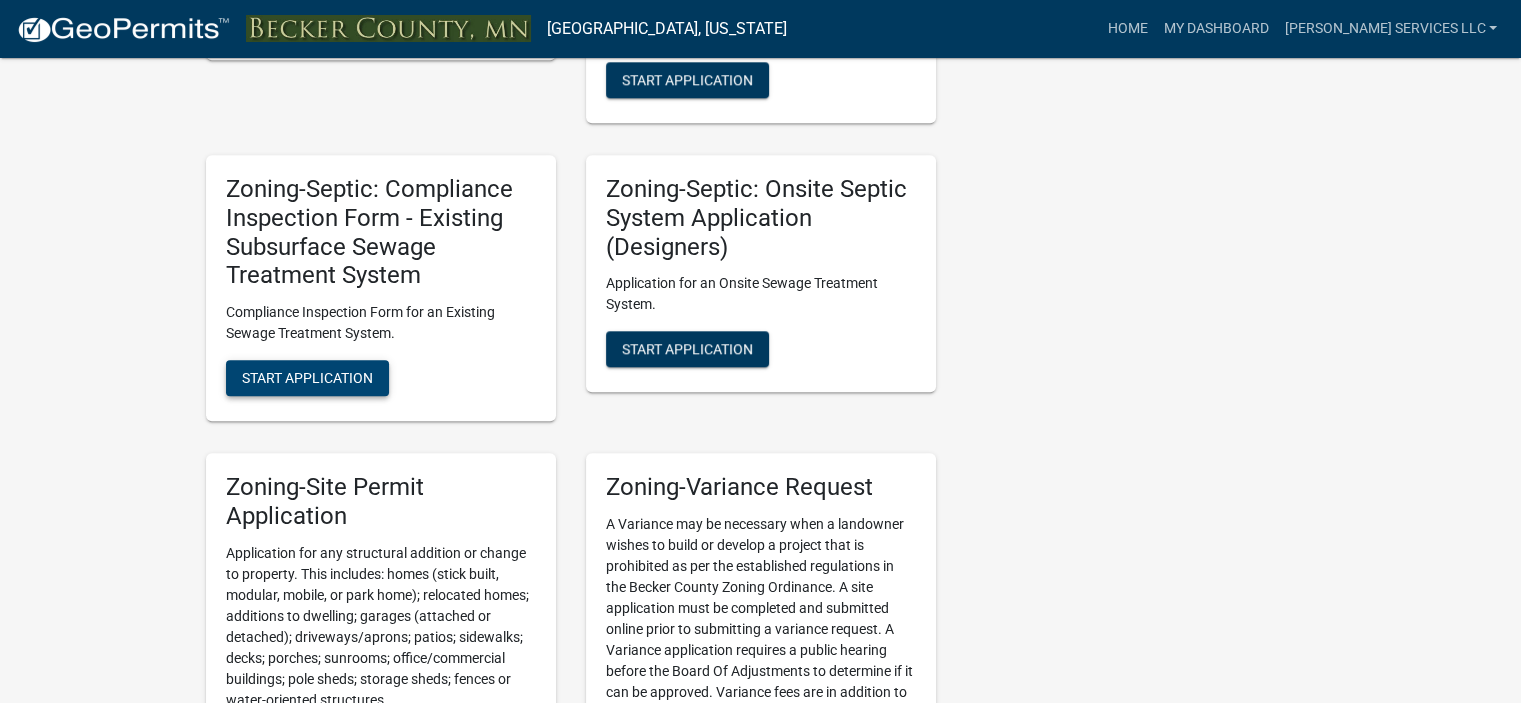 click on "Start Application" 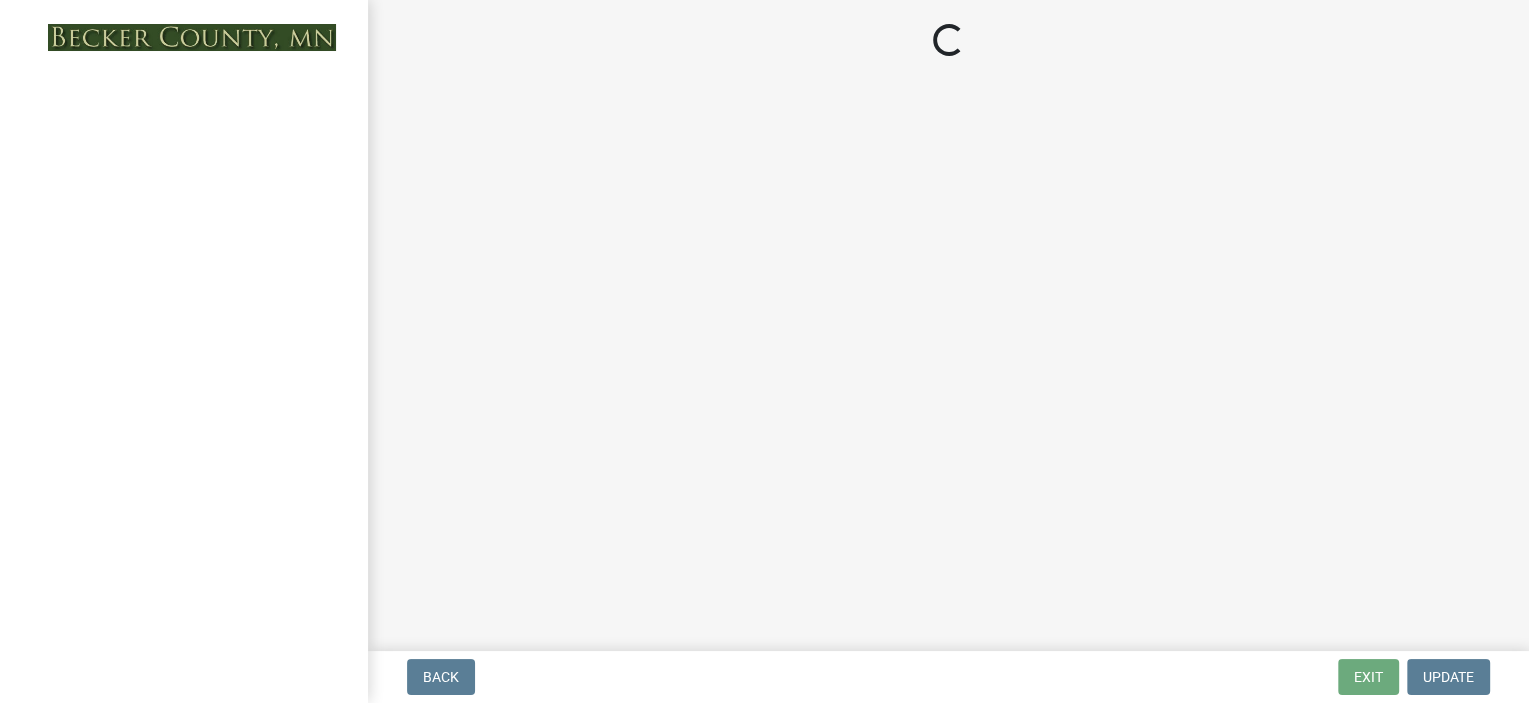 scroll, scrollTop: 0, scrollLeft: 0, axis: both 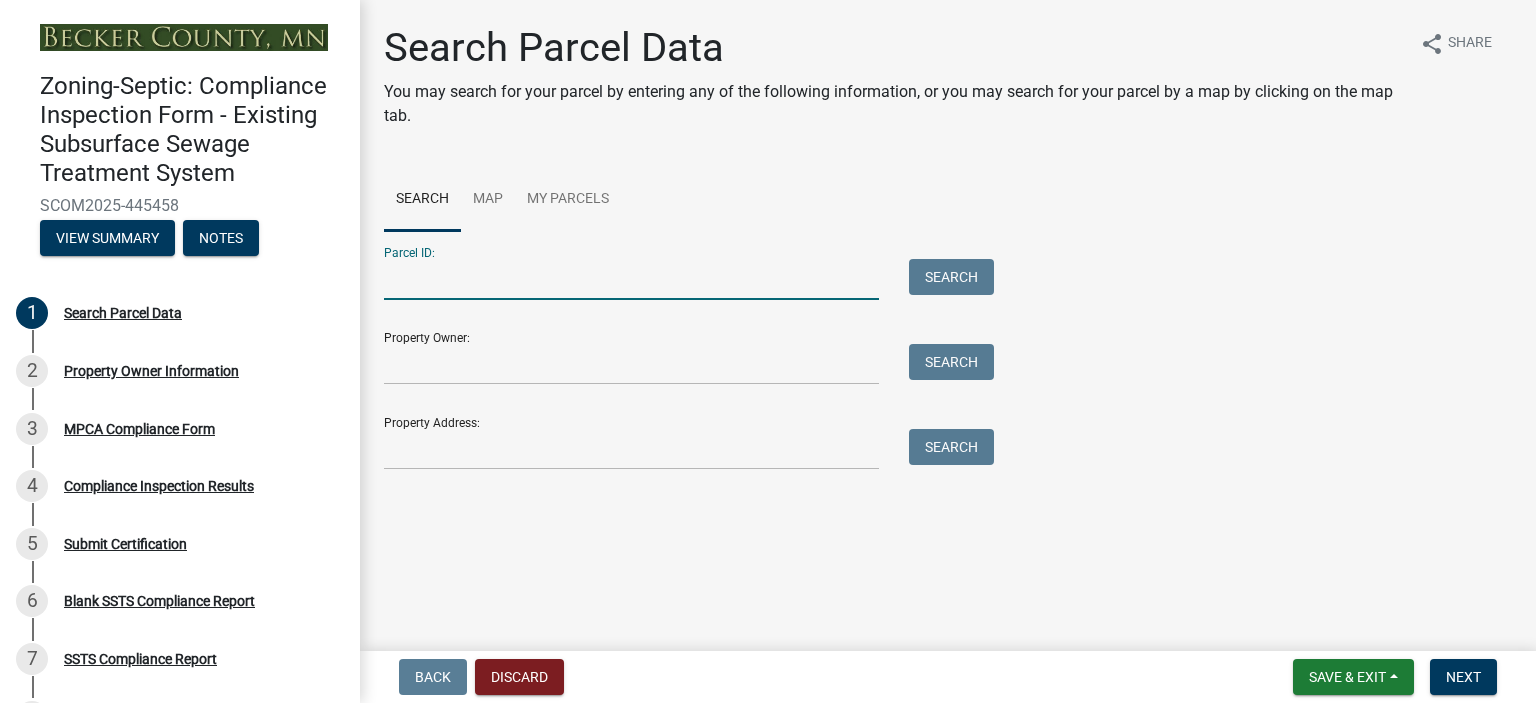 click on "Parcel ID:" at bounding box center (631, 279) 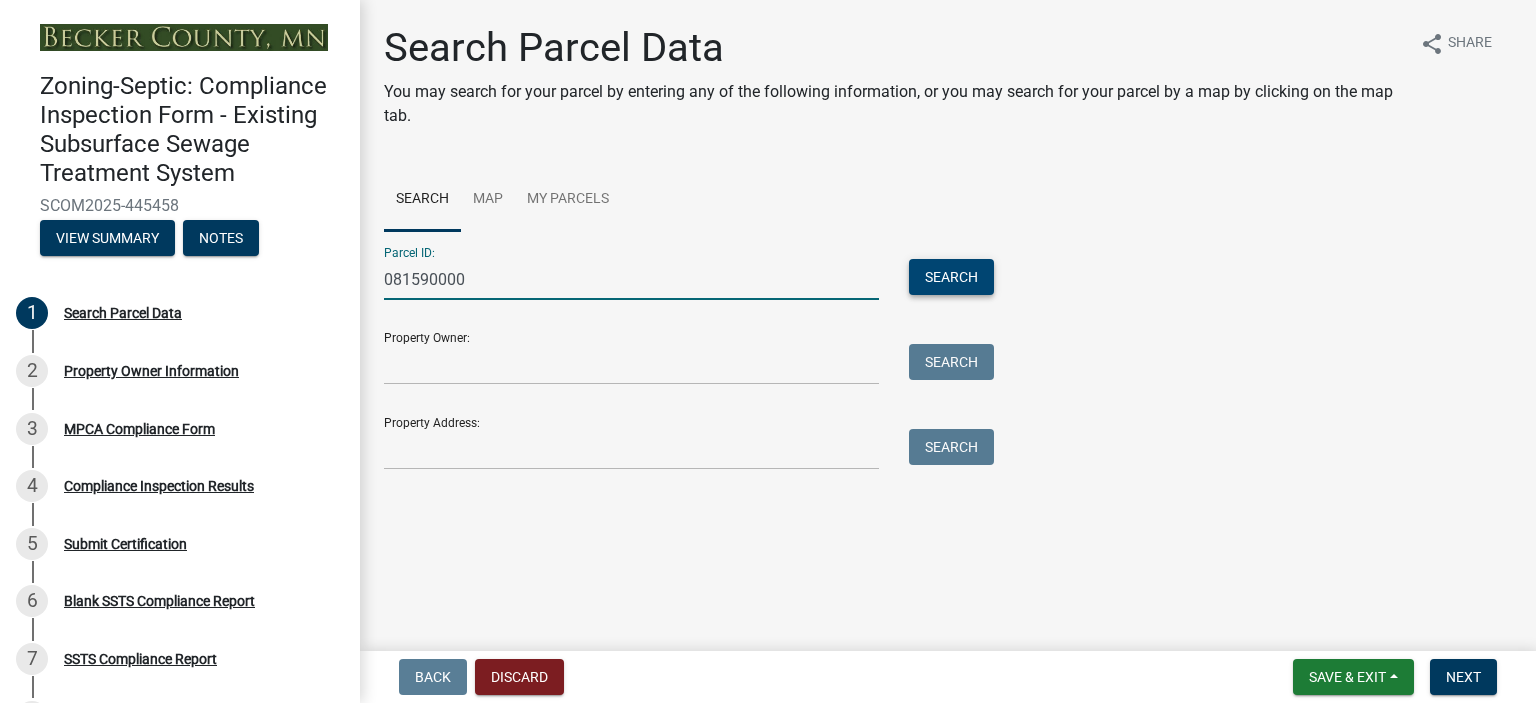 click on "Search" at bounding box center [951, 277] 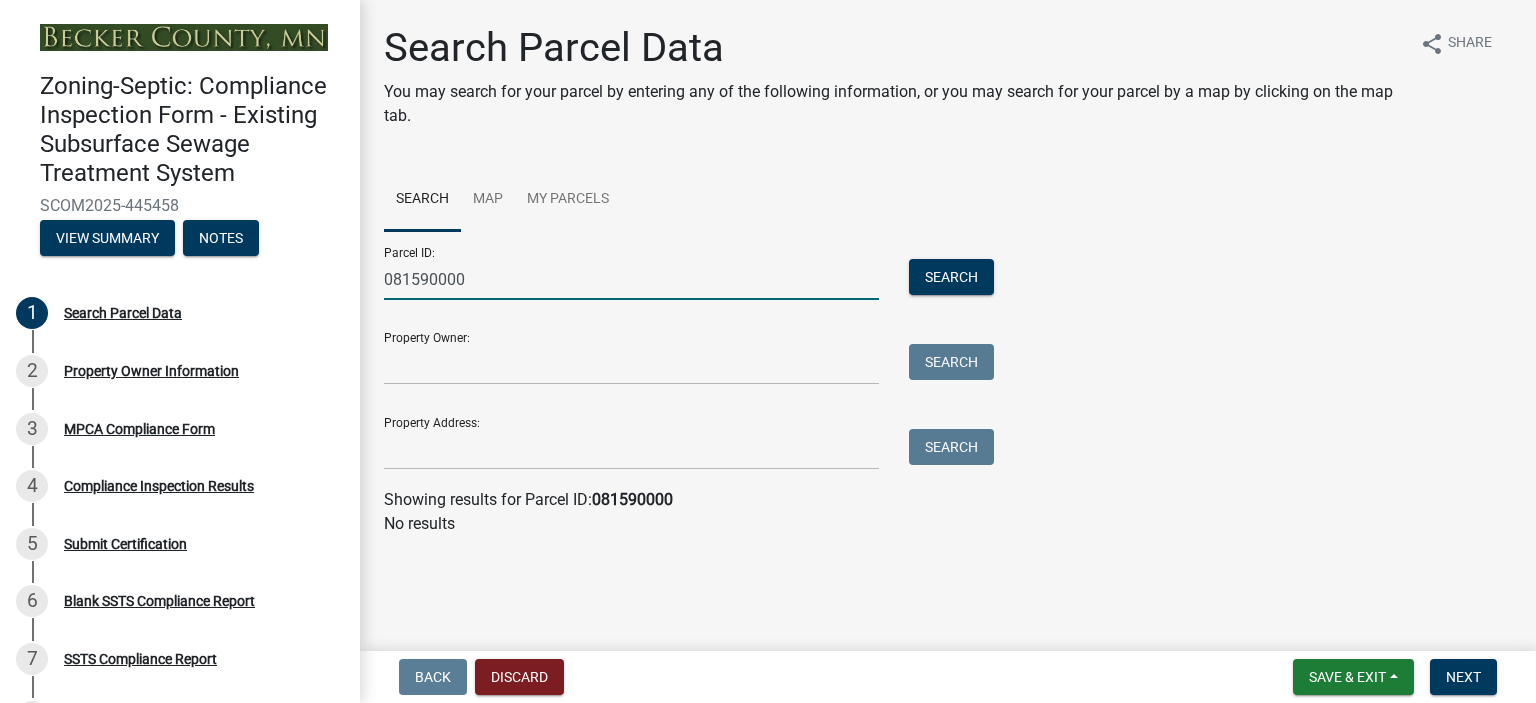 click on "081590000" at bounding box center (631, 279) 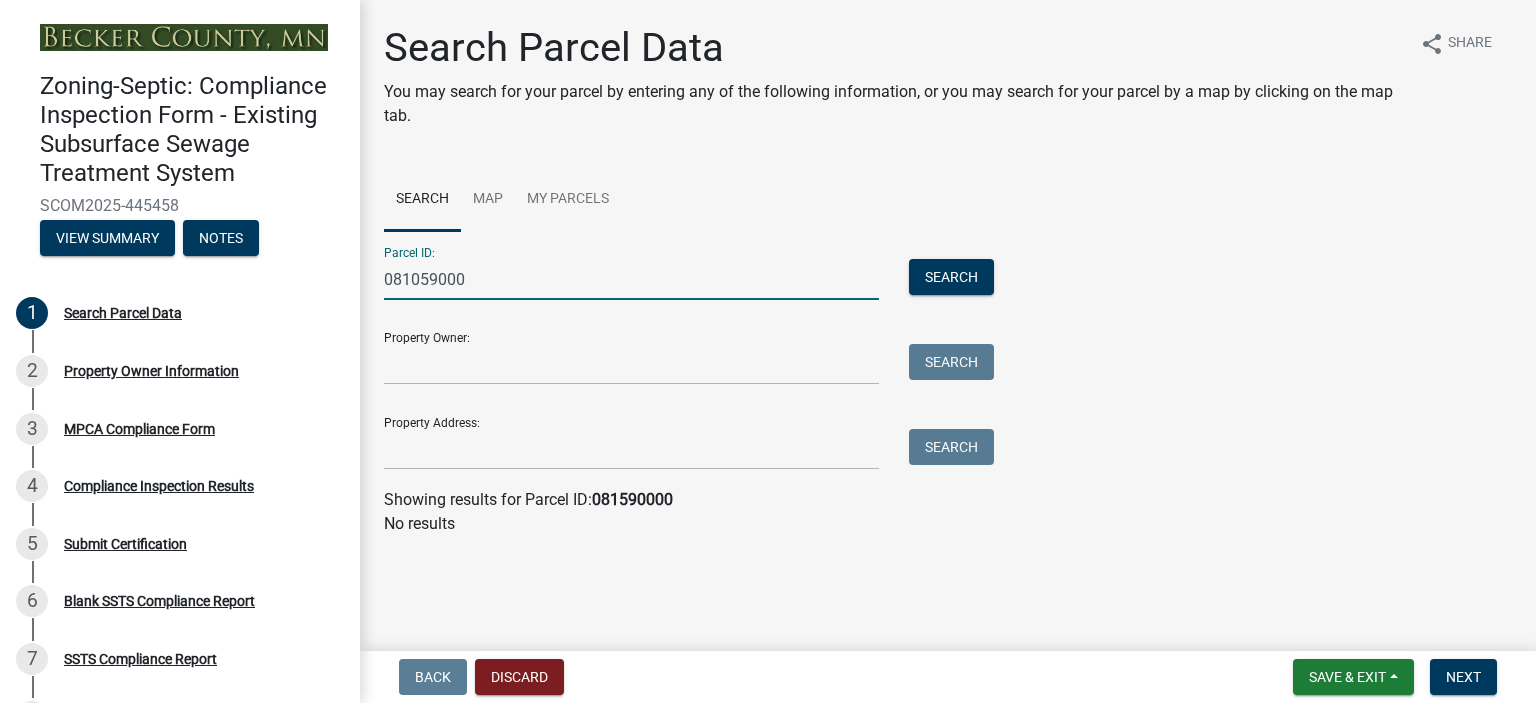 type on "081059000" 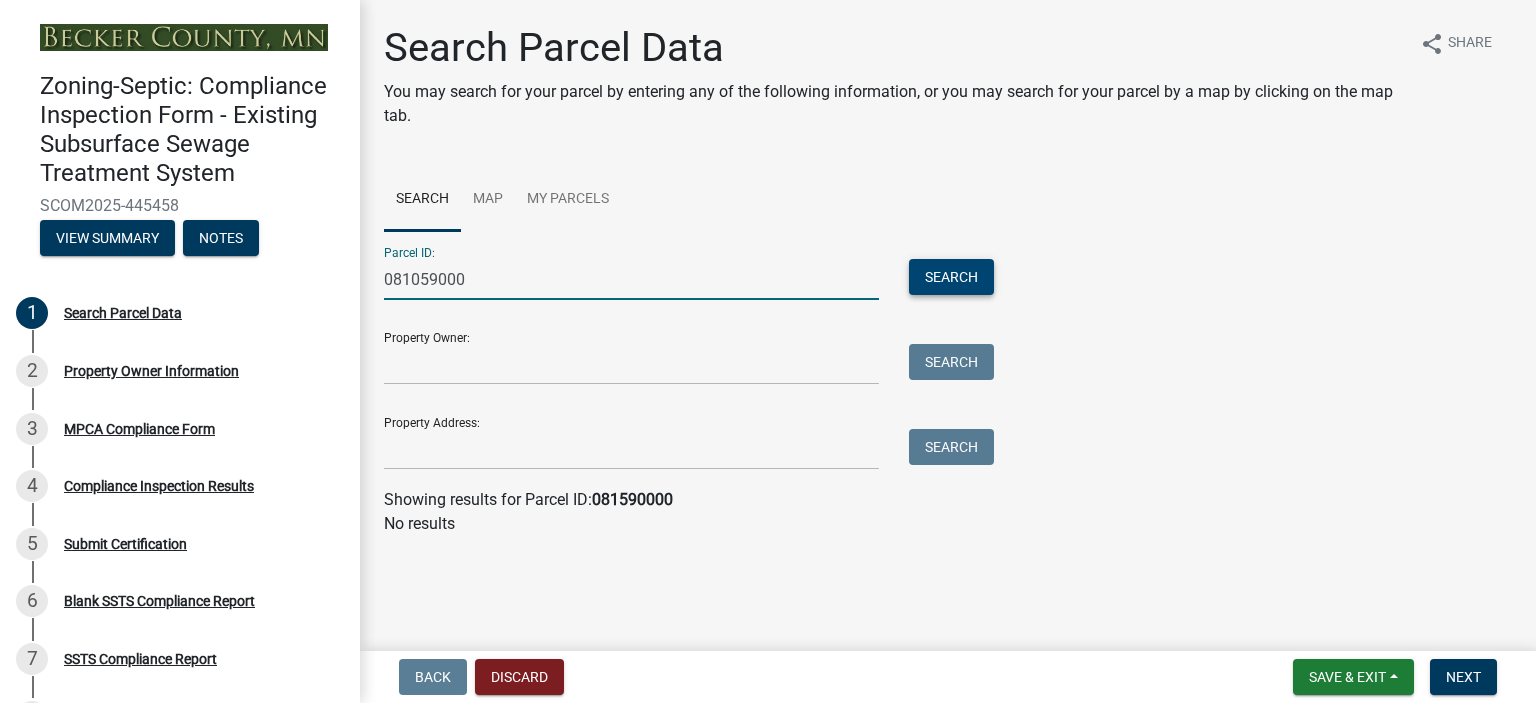 click on "Search" at bounding box center (951, 277) 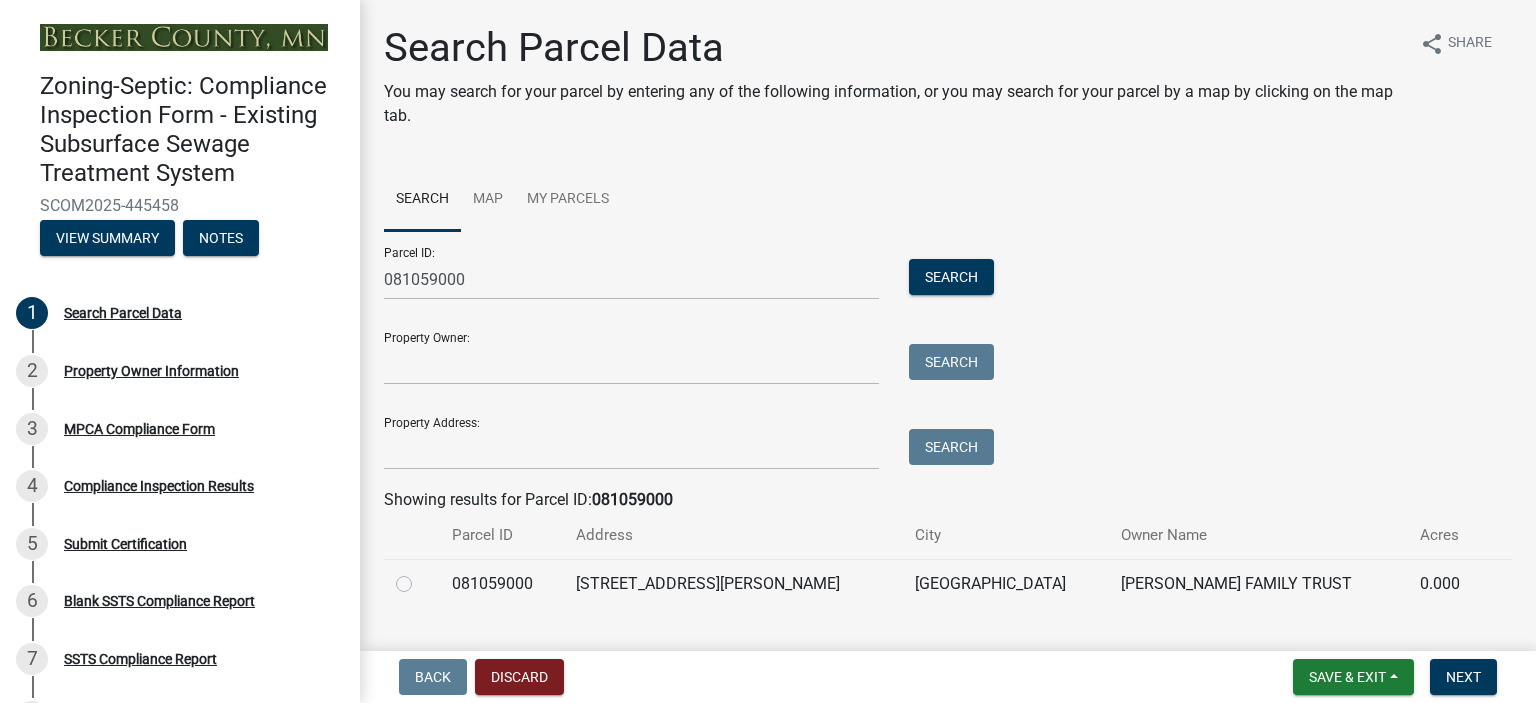 click 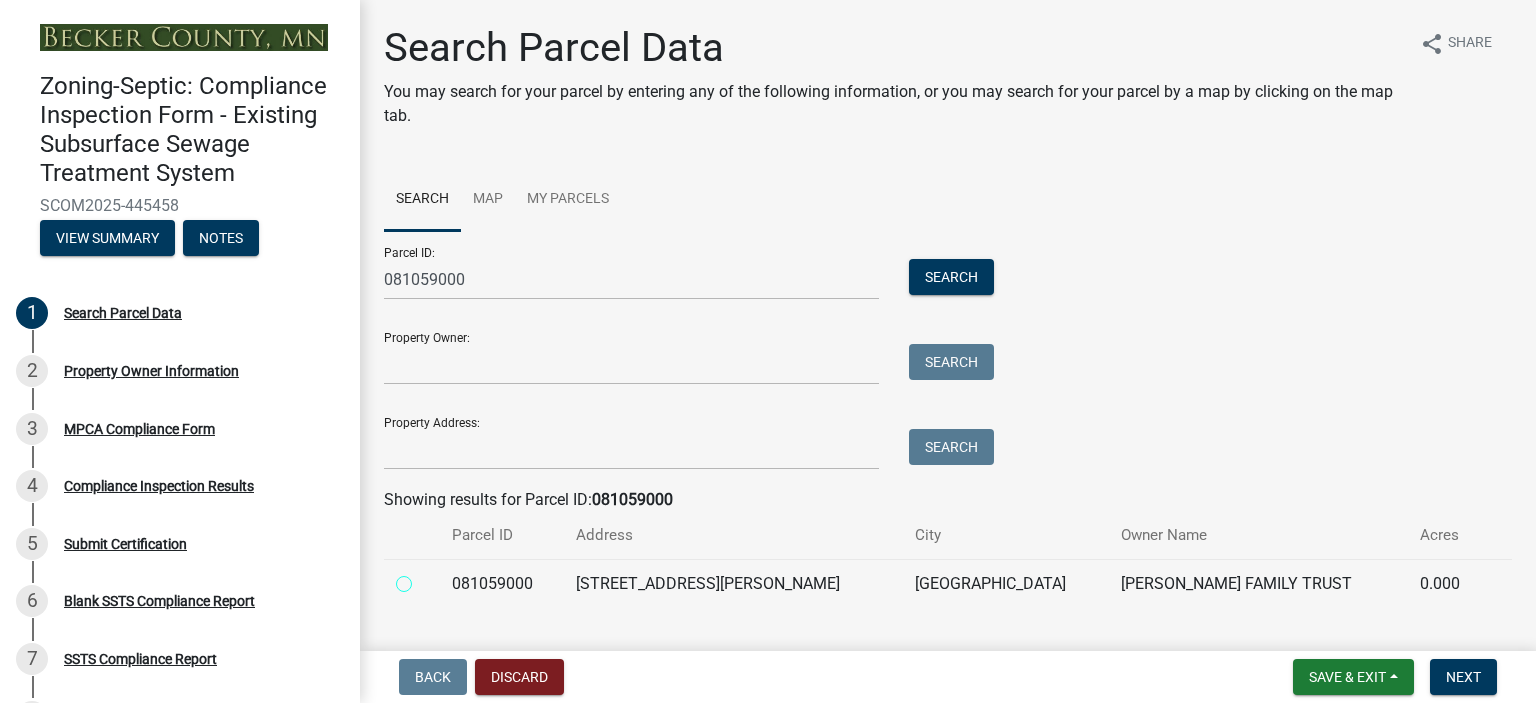 click at bounding box center [426, 578] 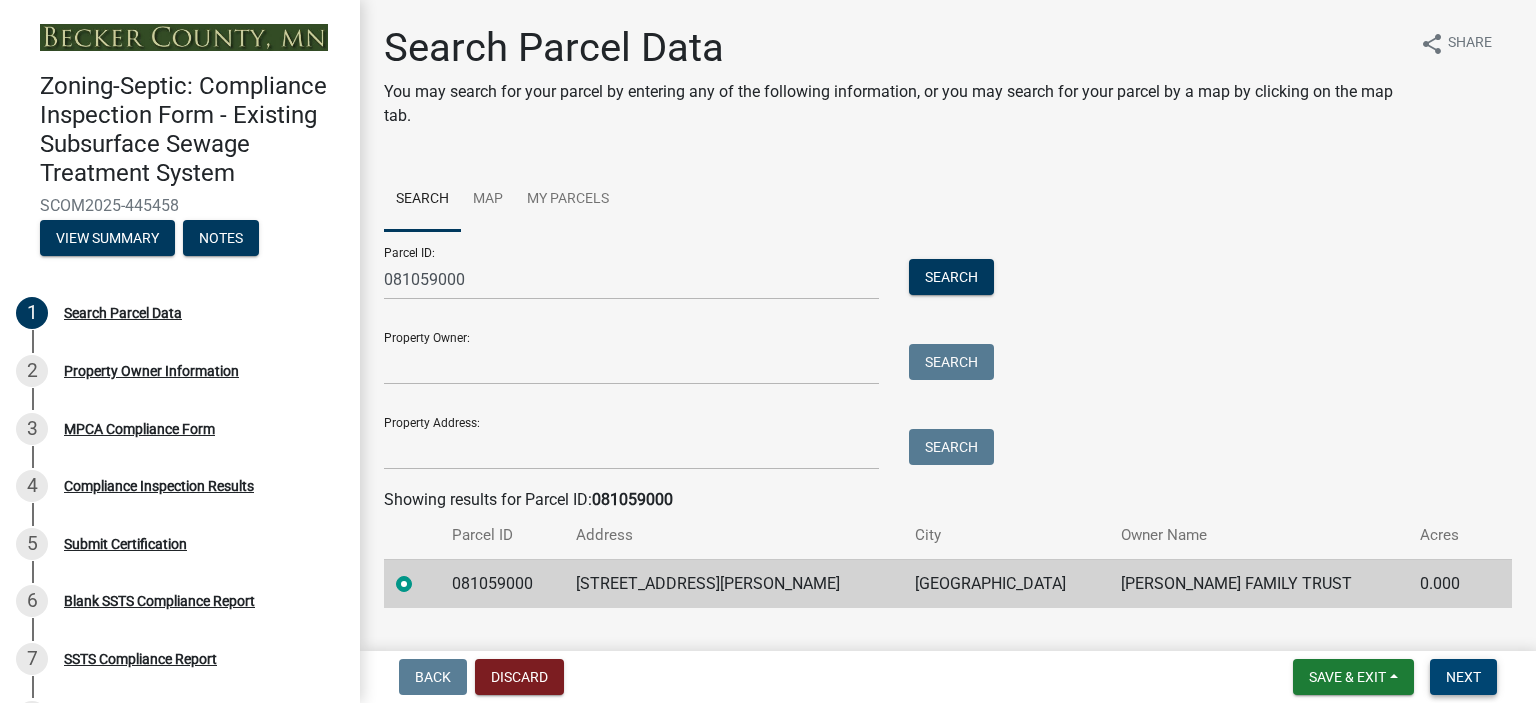 click on "Next" at bounding box center (1463, 677) 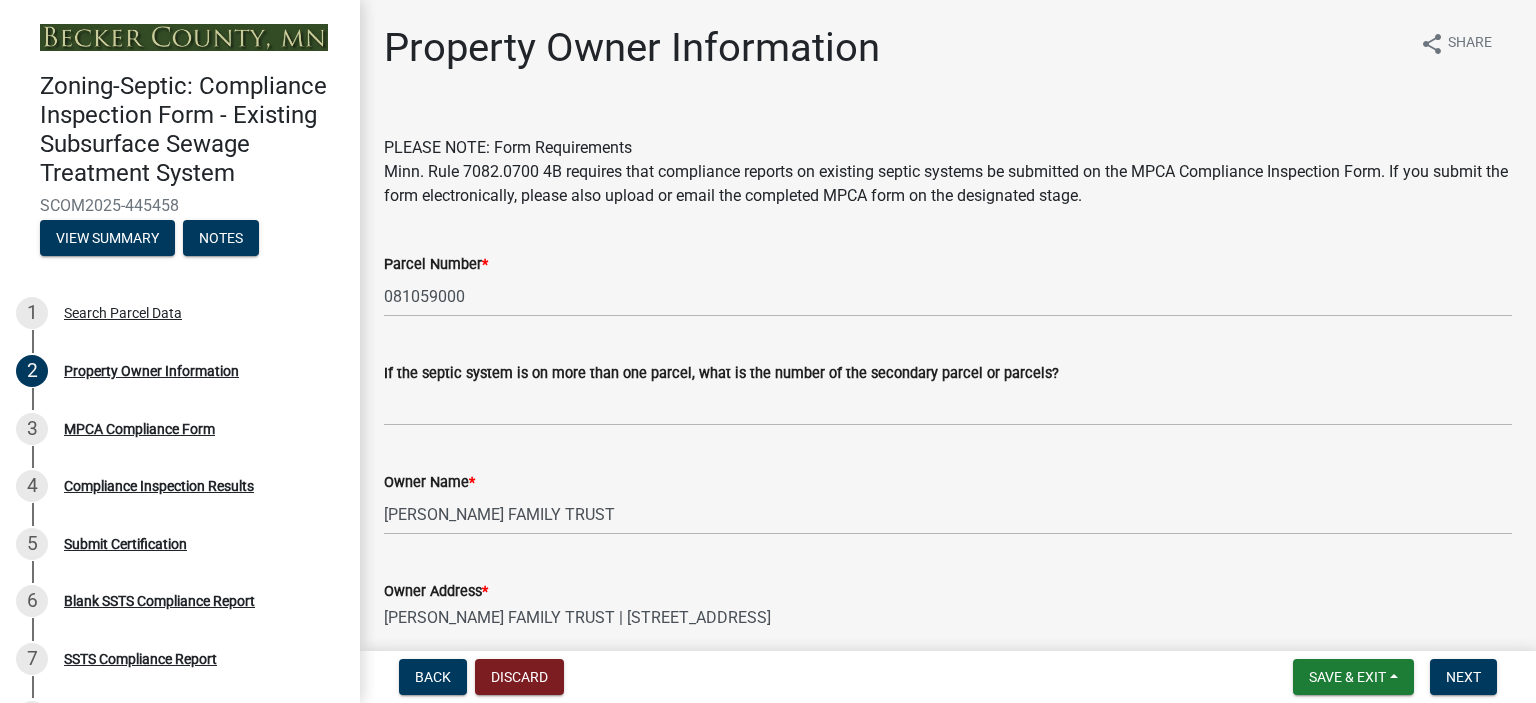 scroll, scrollTop: 562, scrollLeft: 0, axis: vertical 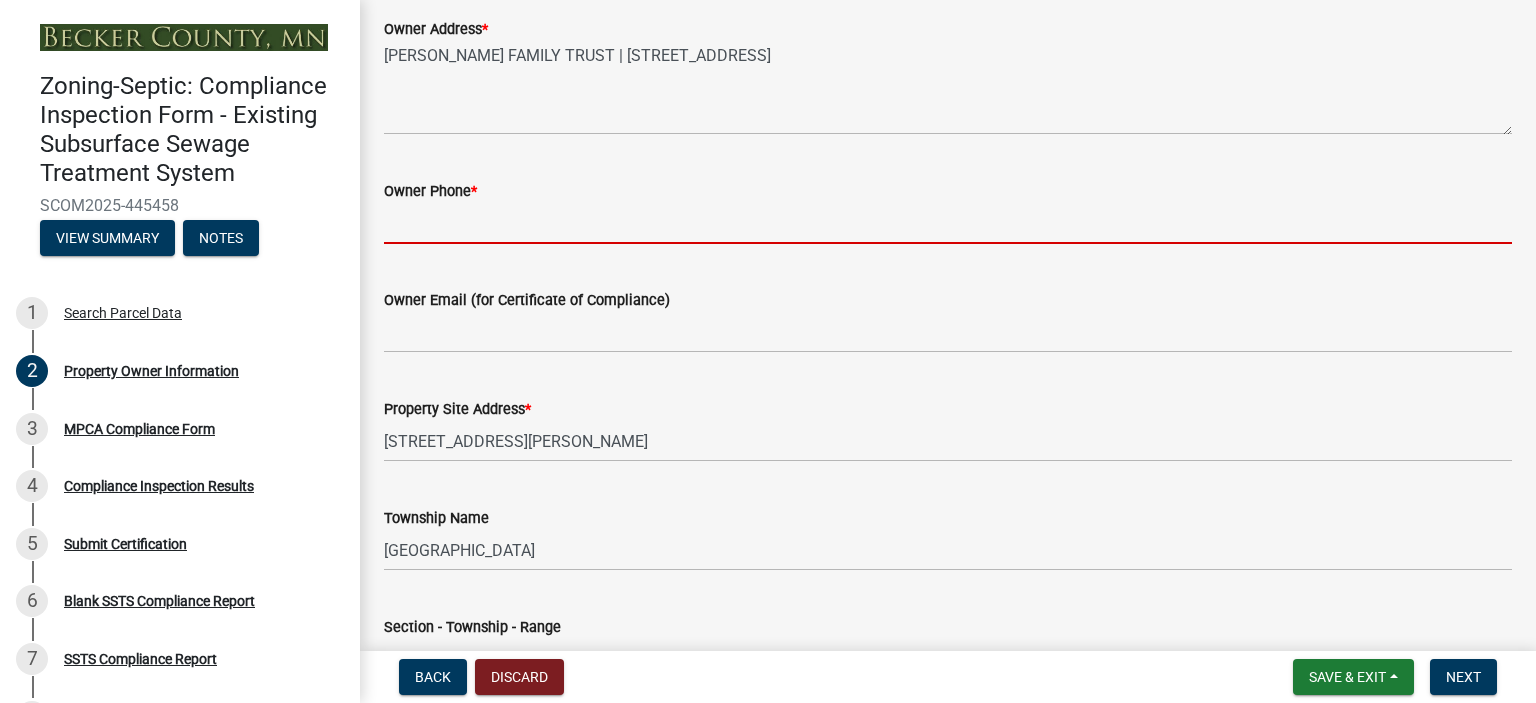 click on "Owner Phone  *" at bounding box center (948, 223) 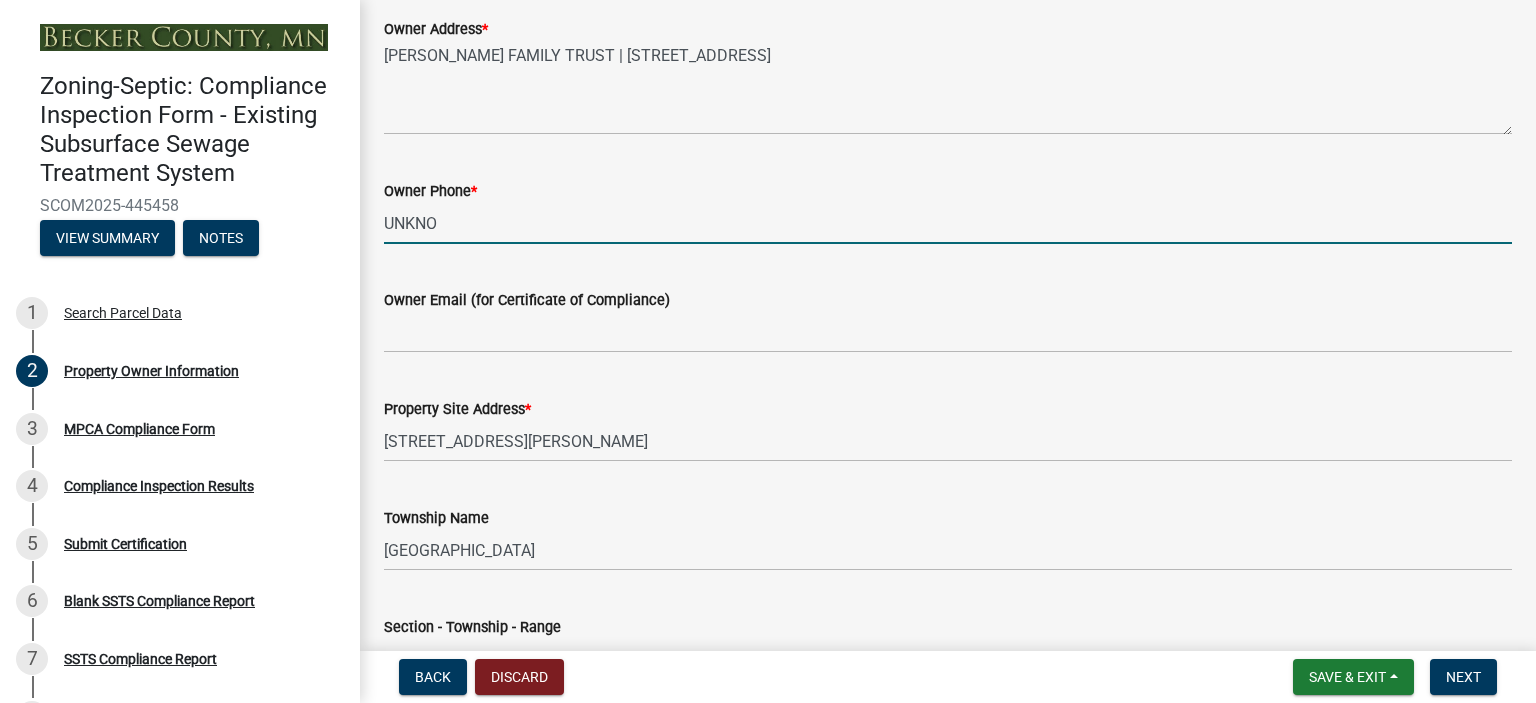 type on "UNKNOWN" 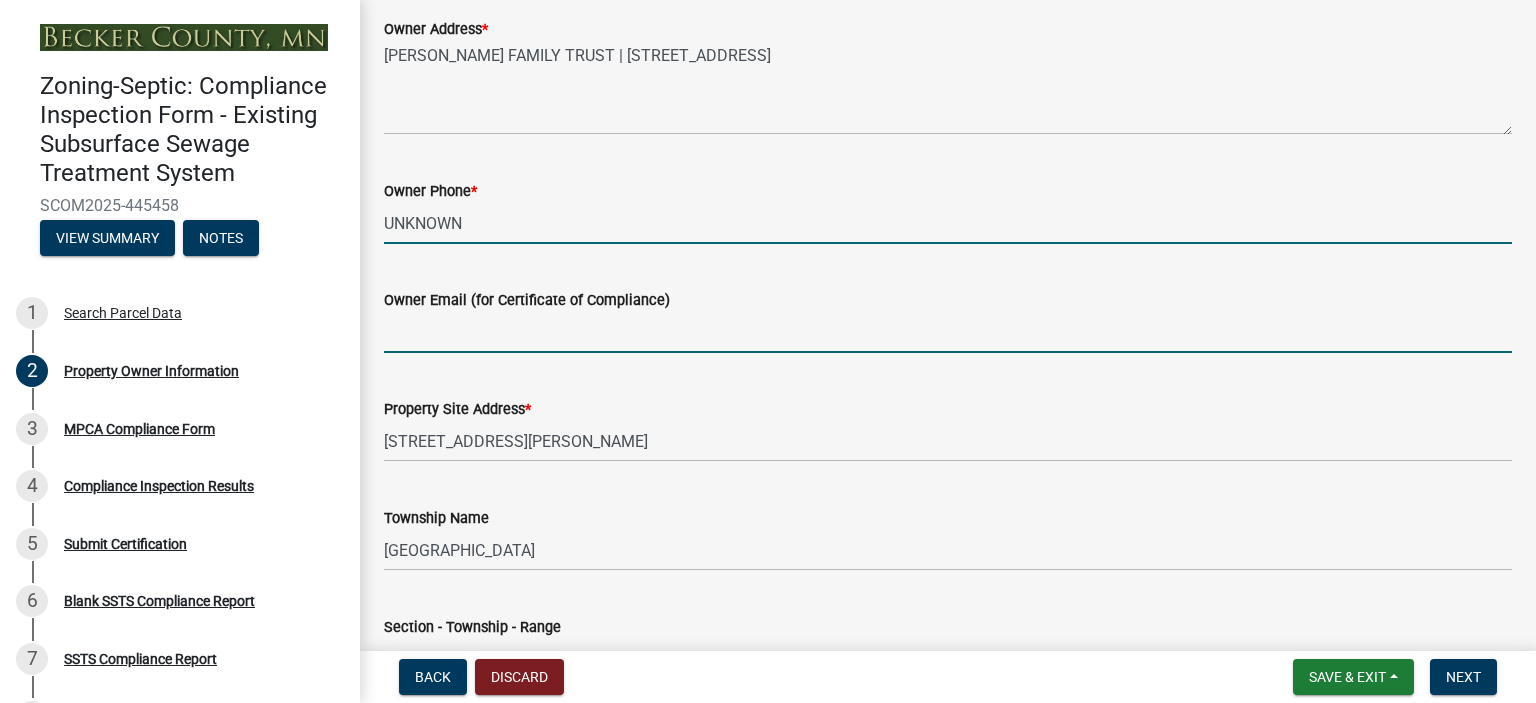 click on "Owner Email (for Certificate of Compliance)" at bounding box center [948, 332] 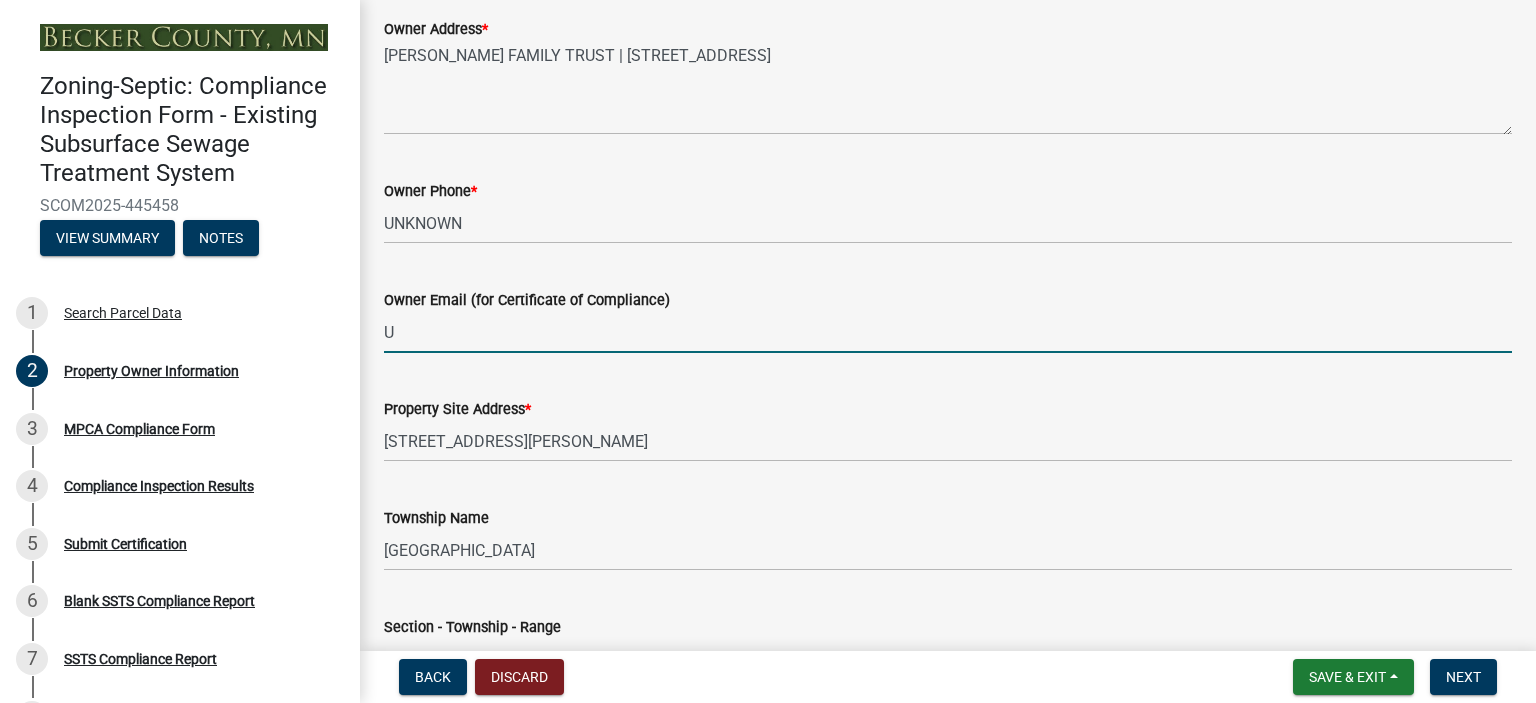 type on "UNKNOWN" 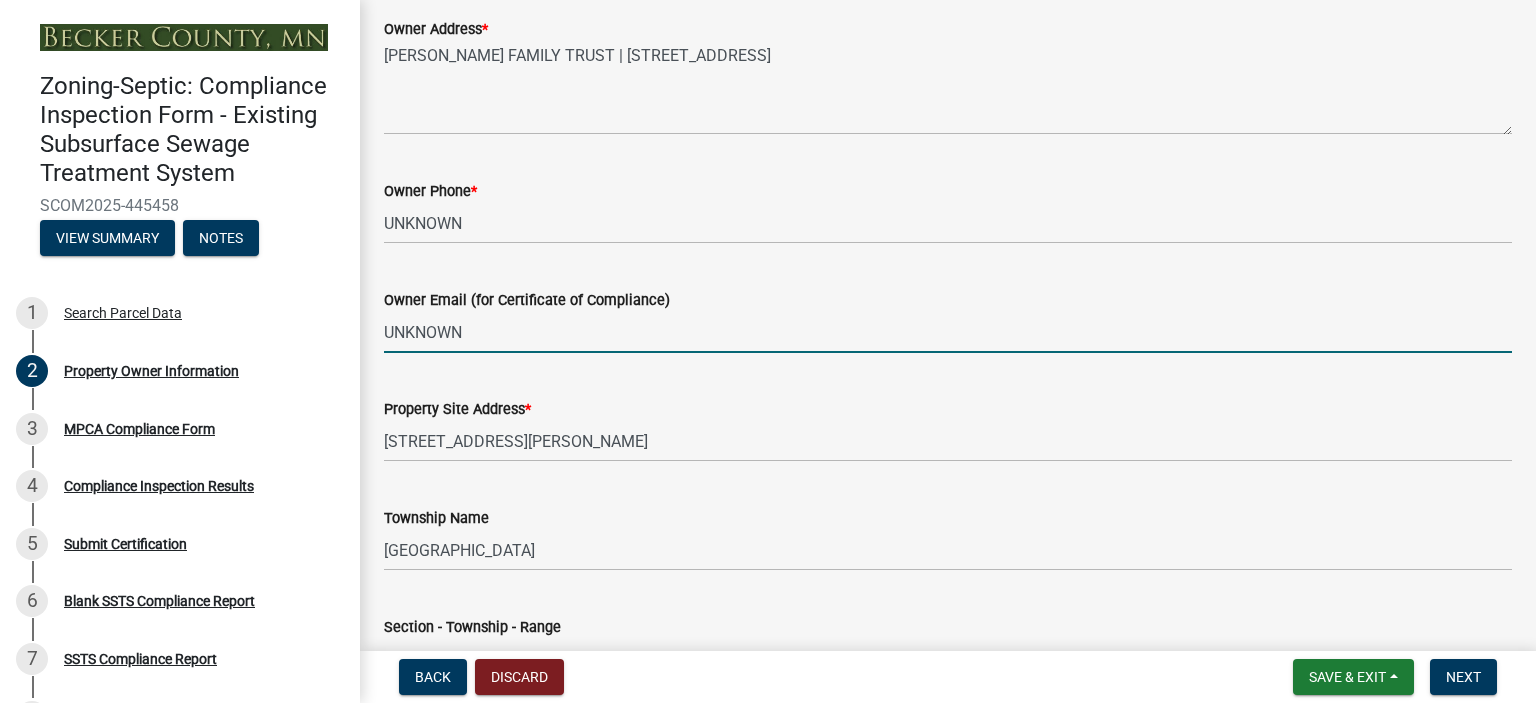 scroll, scrollTop: 1124, scrollLeft: 0, axis: vertical 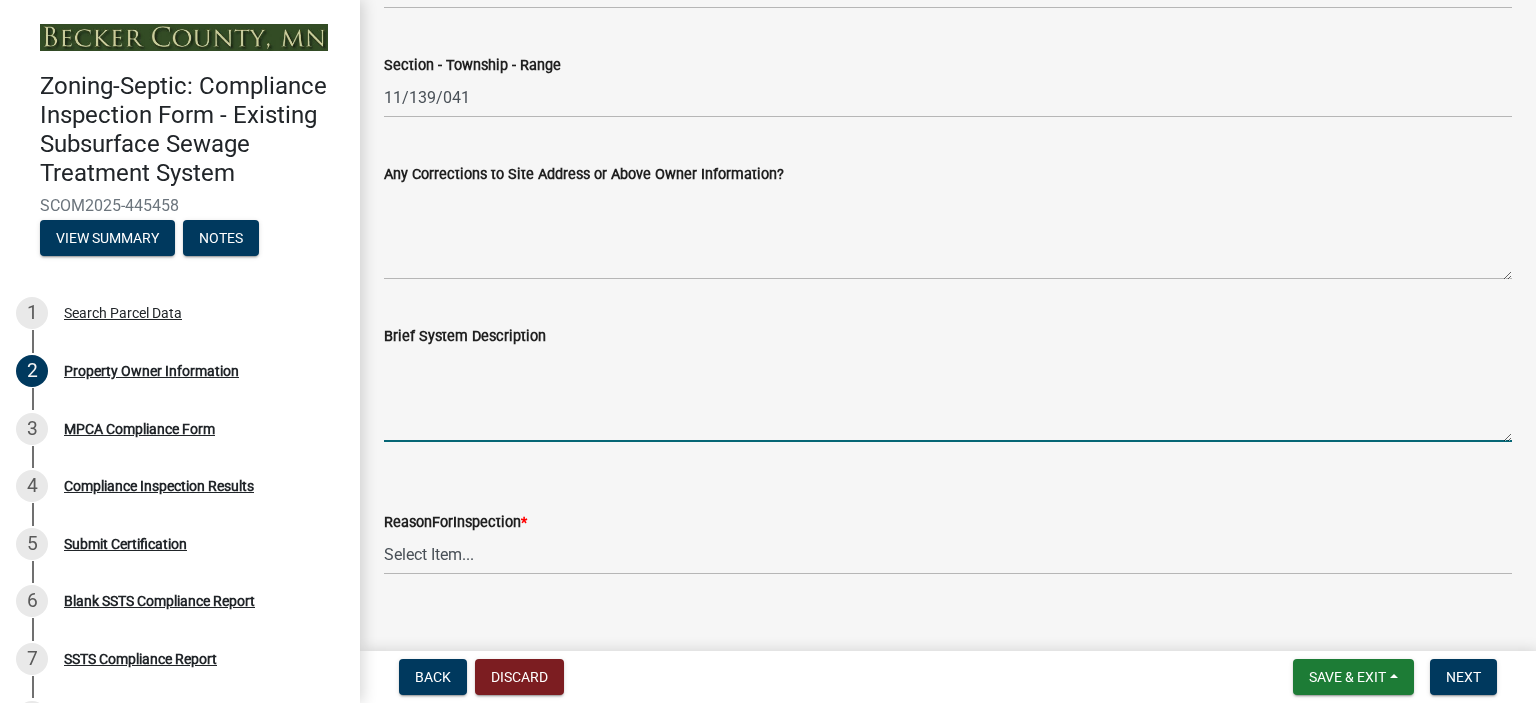 click on "Brief System Description" at bounding box center [948, 395] 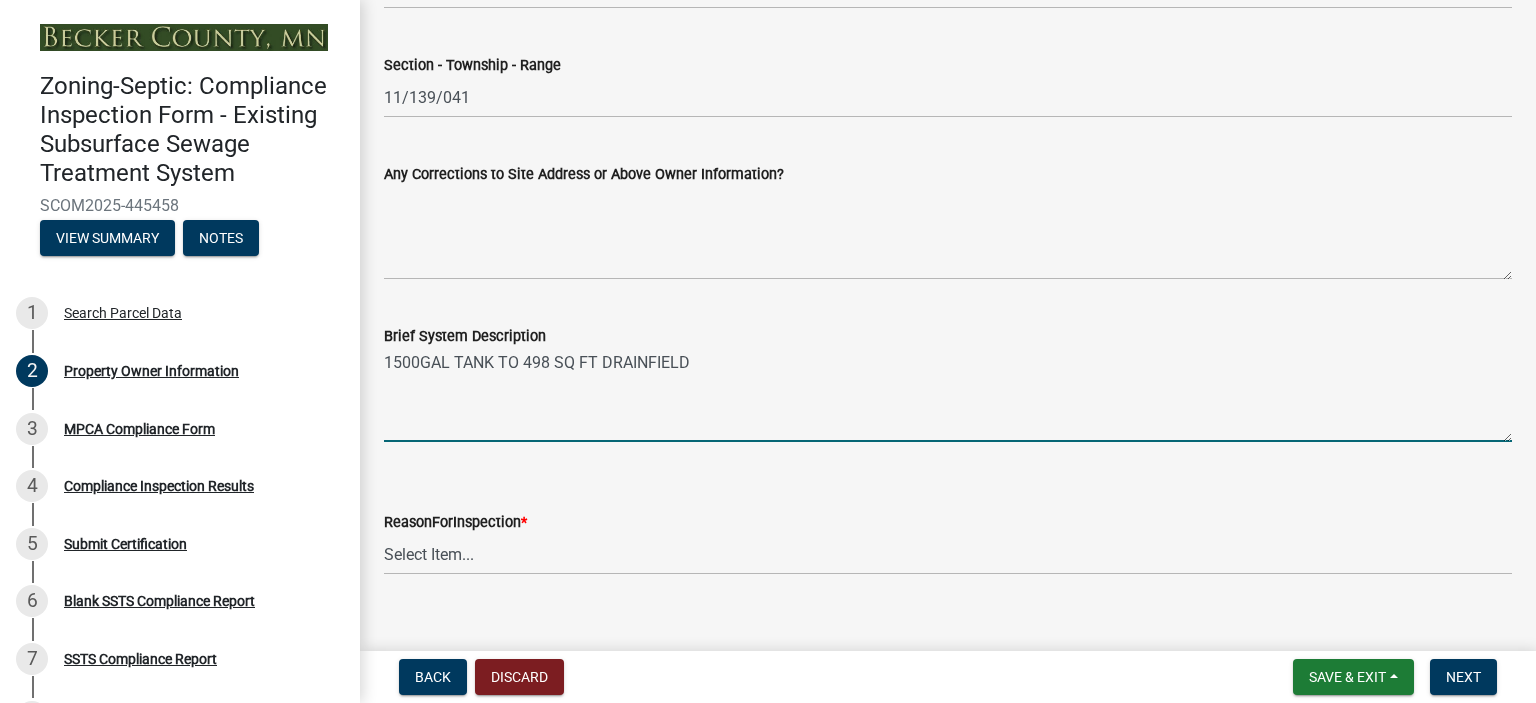 type on "1500GAL TANK TO 498 SQ FT DRAINFIELD" 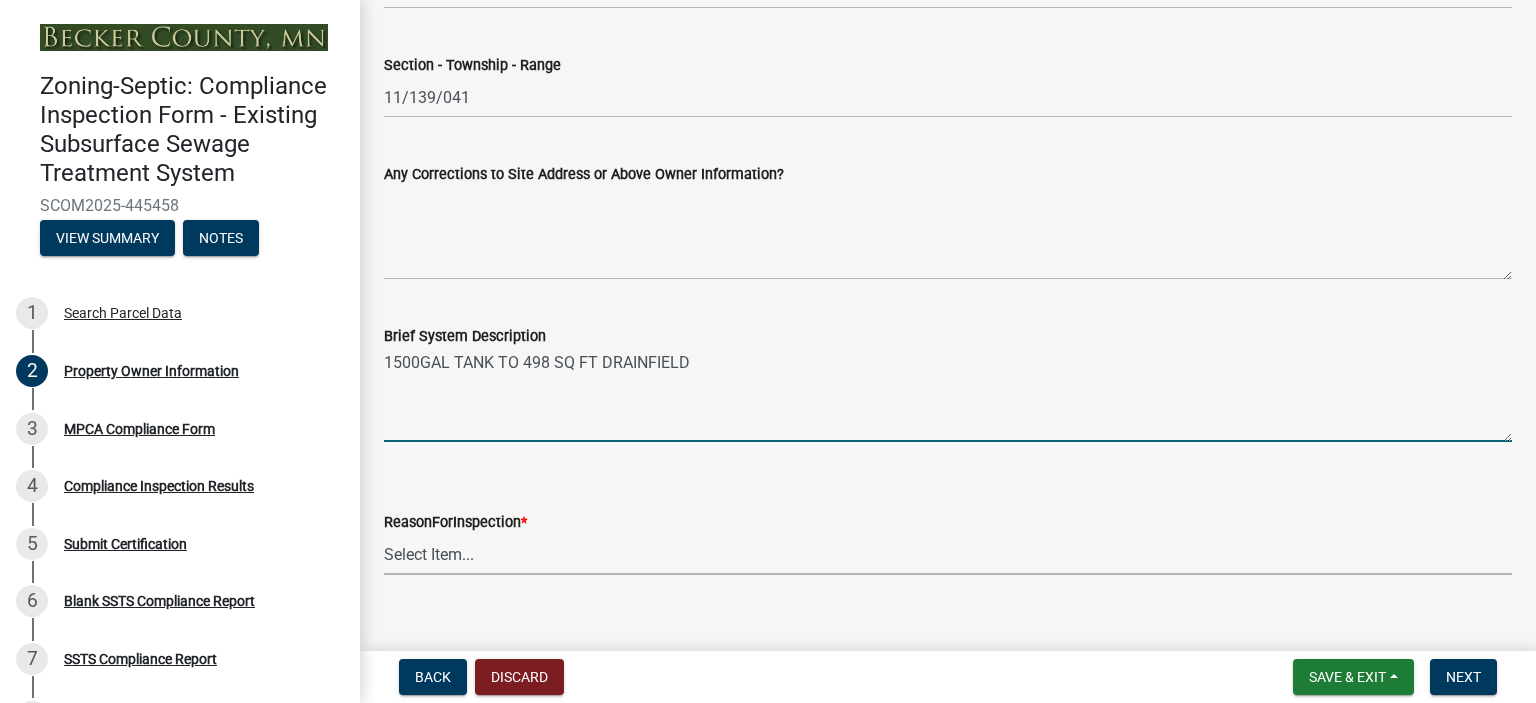 click on "Select Item...   Property Sale   Lake Study   Required for Permit   Other" at bounding box center (948, 554) 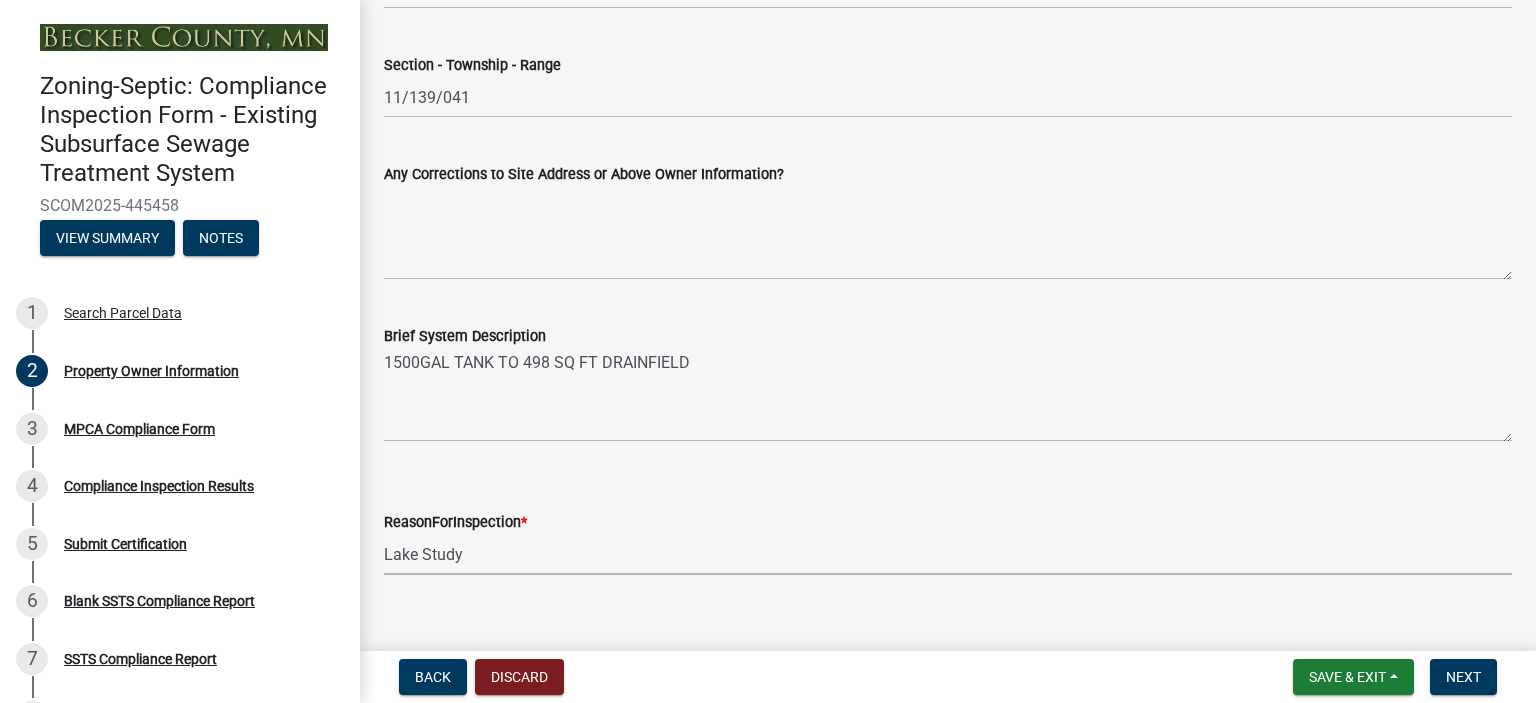 click on "Select Item...   Property Sale   Lake Study   Required for Permit   Other" at bounding box center [948, 554] 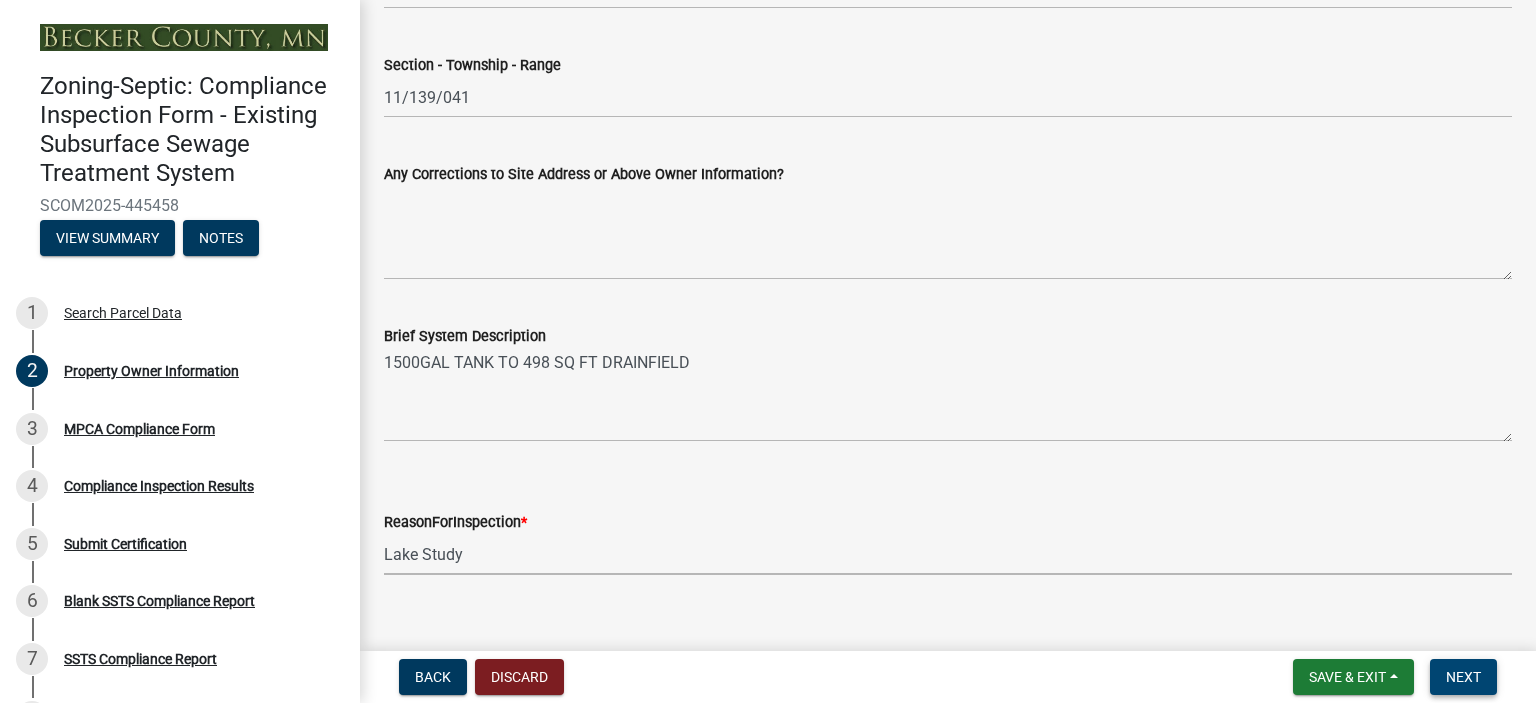 click on "Next" at bounding box center [1463, 677] 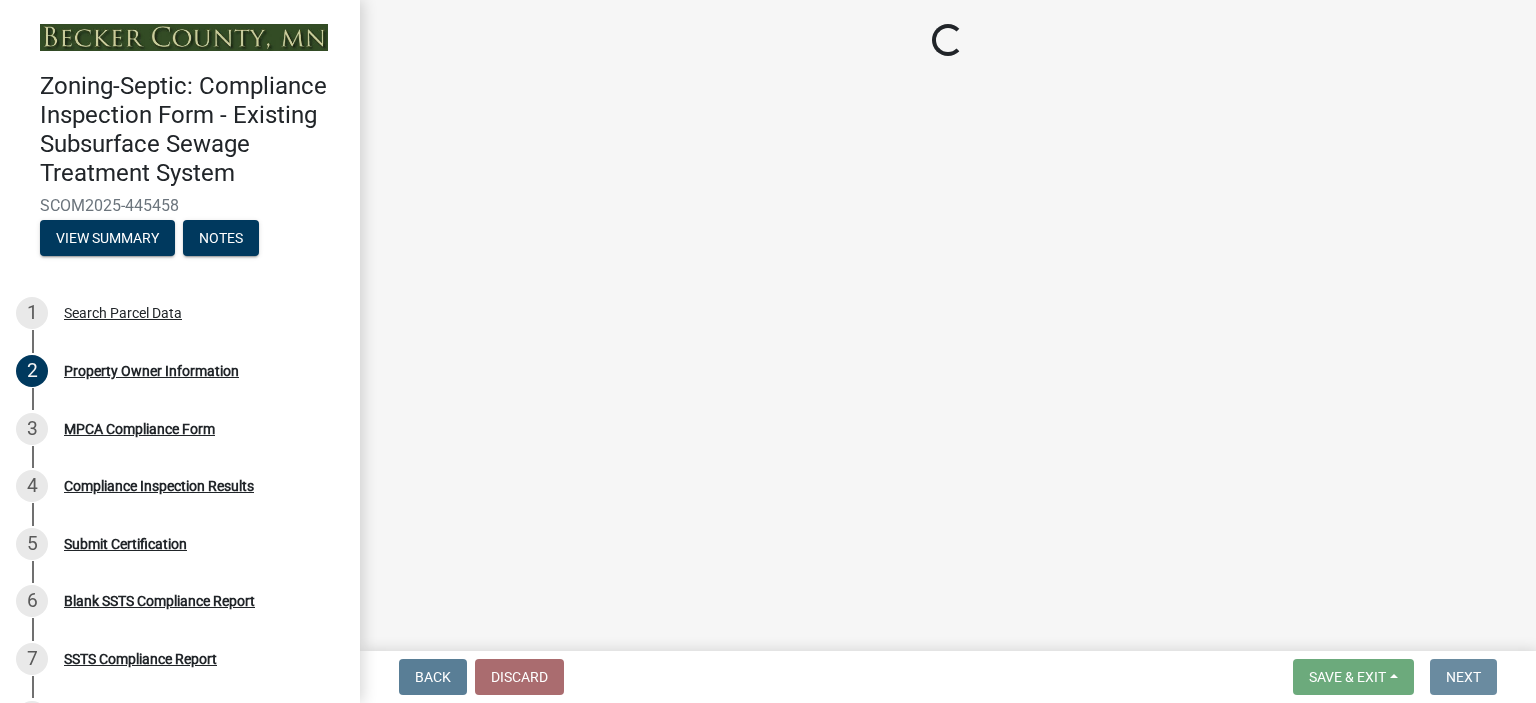 scroll, scrollTop: 0, scrollLeft: 0, axis: both 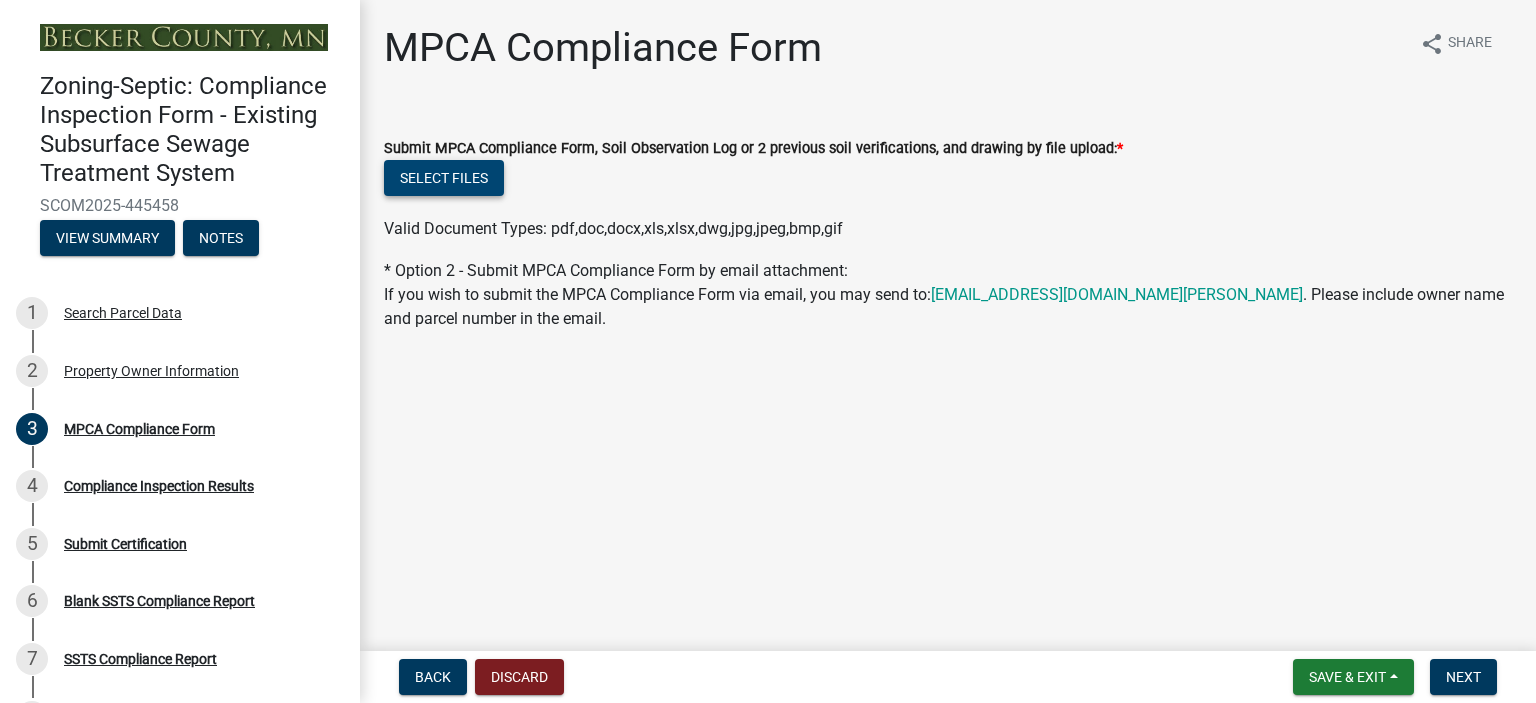 click on "Select files" 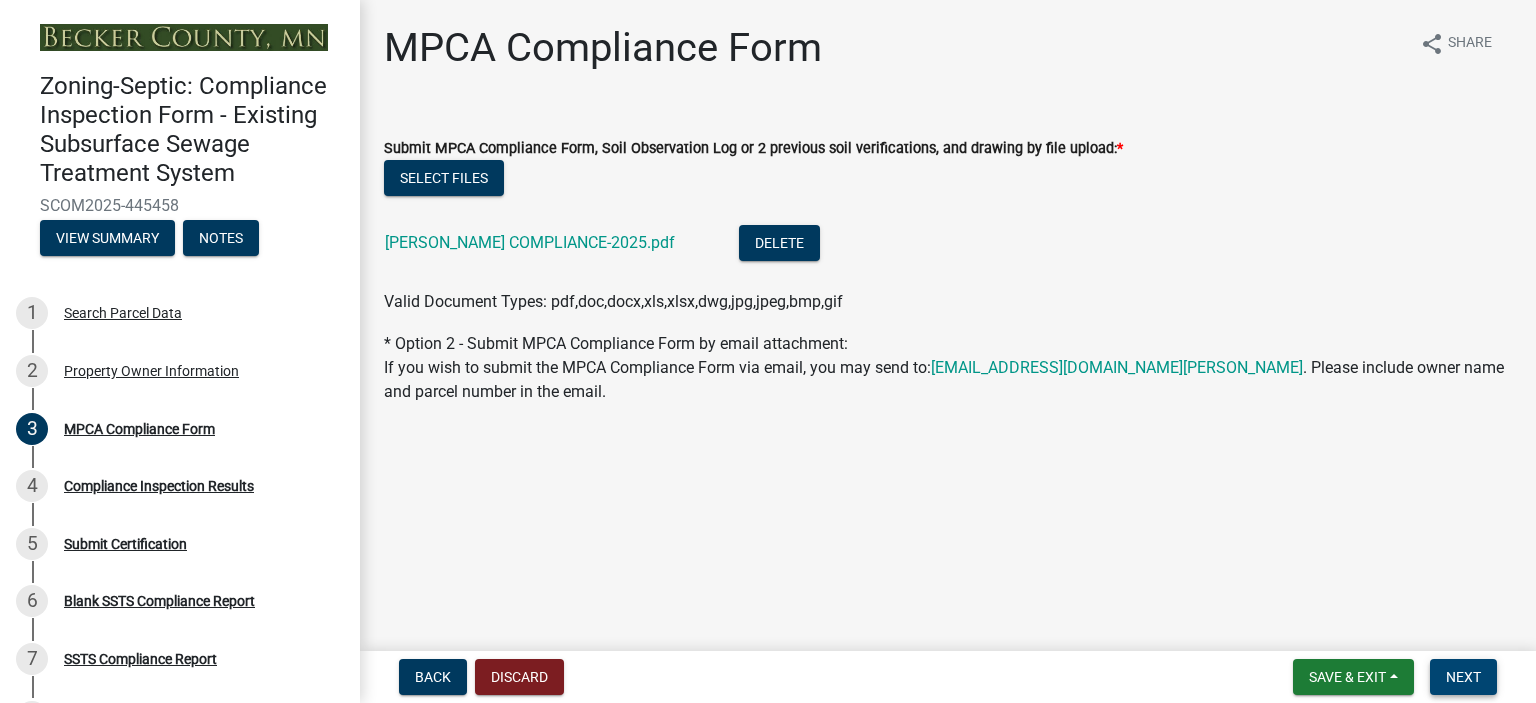 click on "Next" at bounding box center [1463, 677] 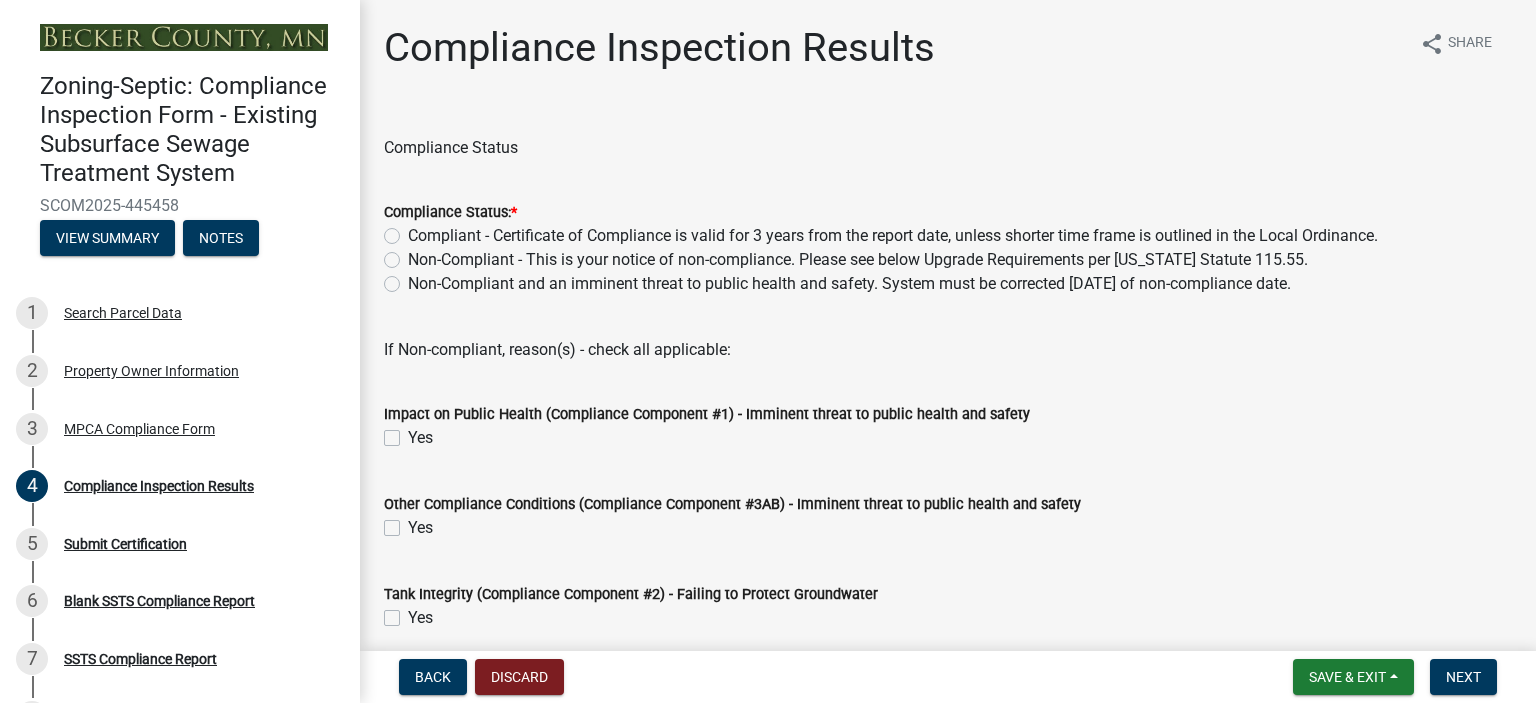 click on "Compliant - Certificate of Compliance is valid for 3 years from the report date, unless shorter time frame is outlined in the Local Ordinance." 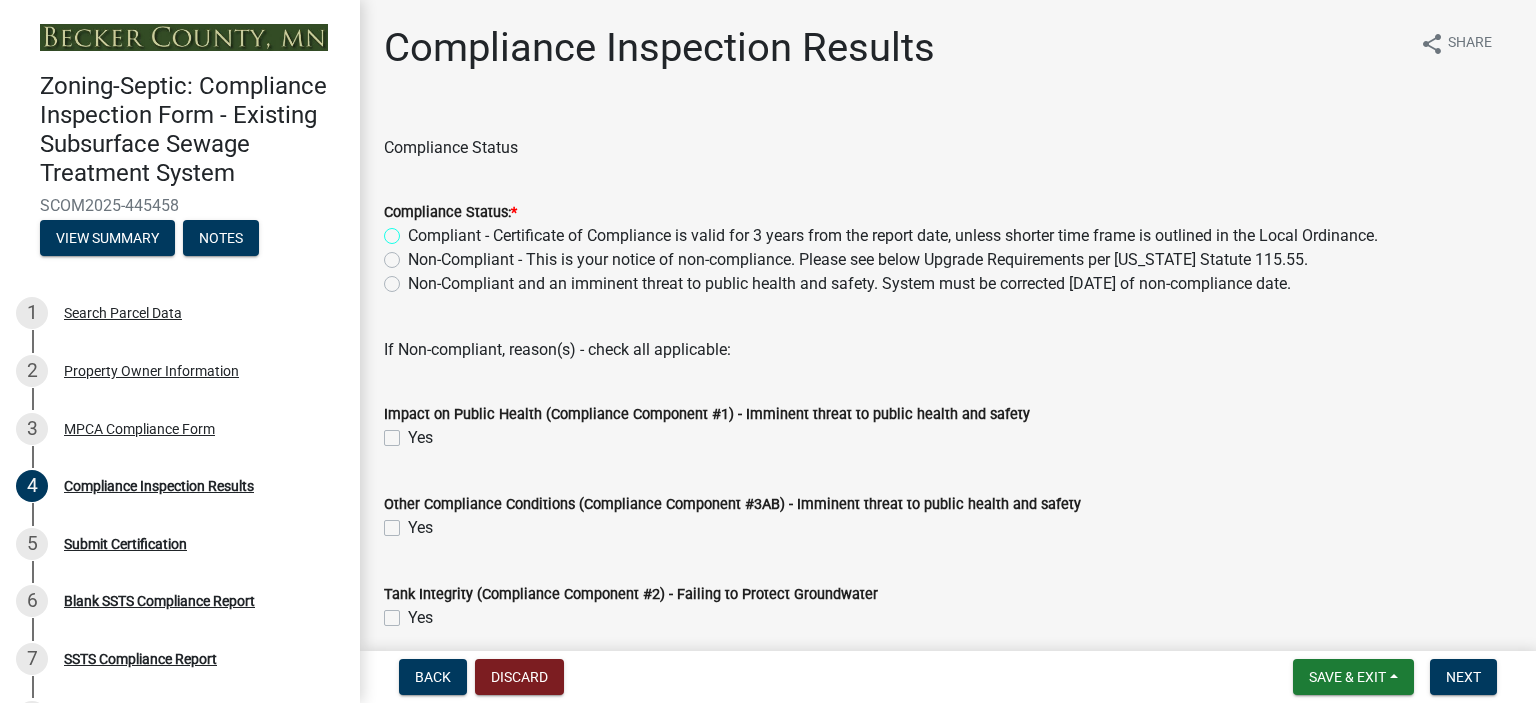 click on "Compliant - Certificate of Compliance is valid for 3 years from the report date, unless shorter time frame is outlined in the Local Ordinance." at bounding box center [414, 230] 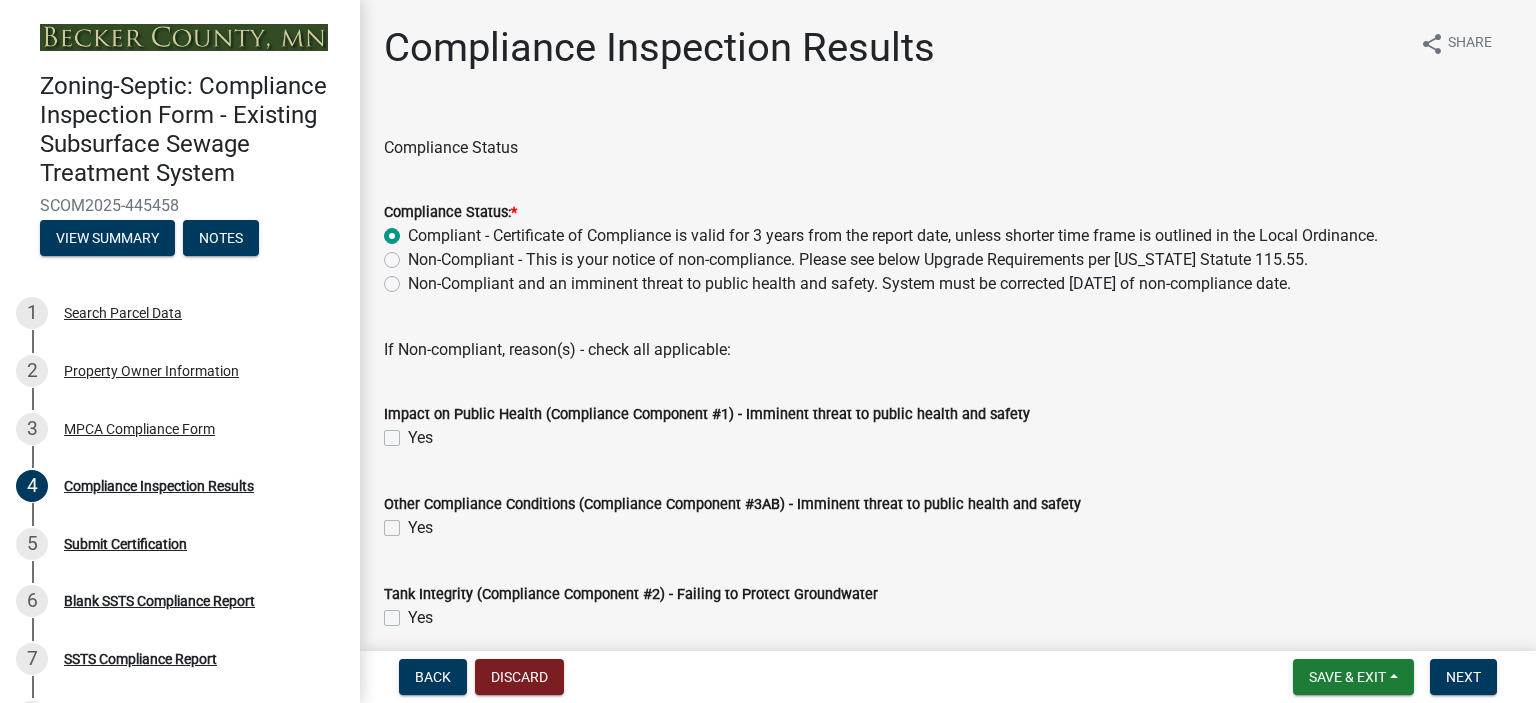 radio on "true" 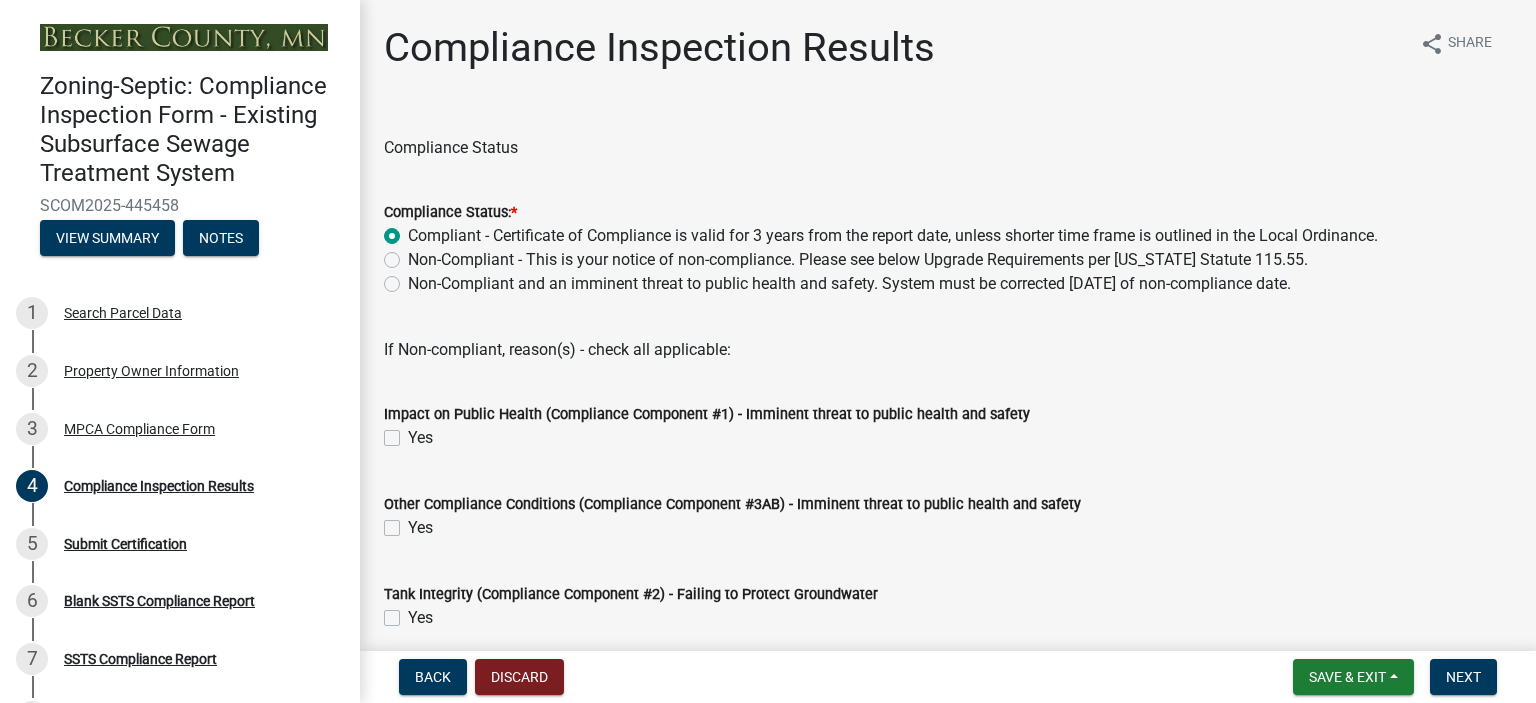 scroll, scrollTop: 352, scrollLeft: 0, axis: vertical 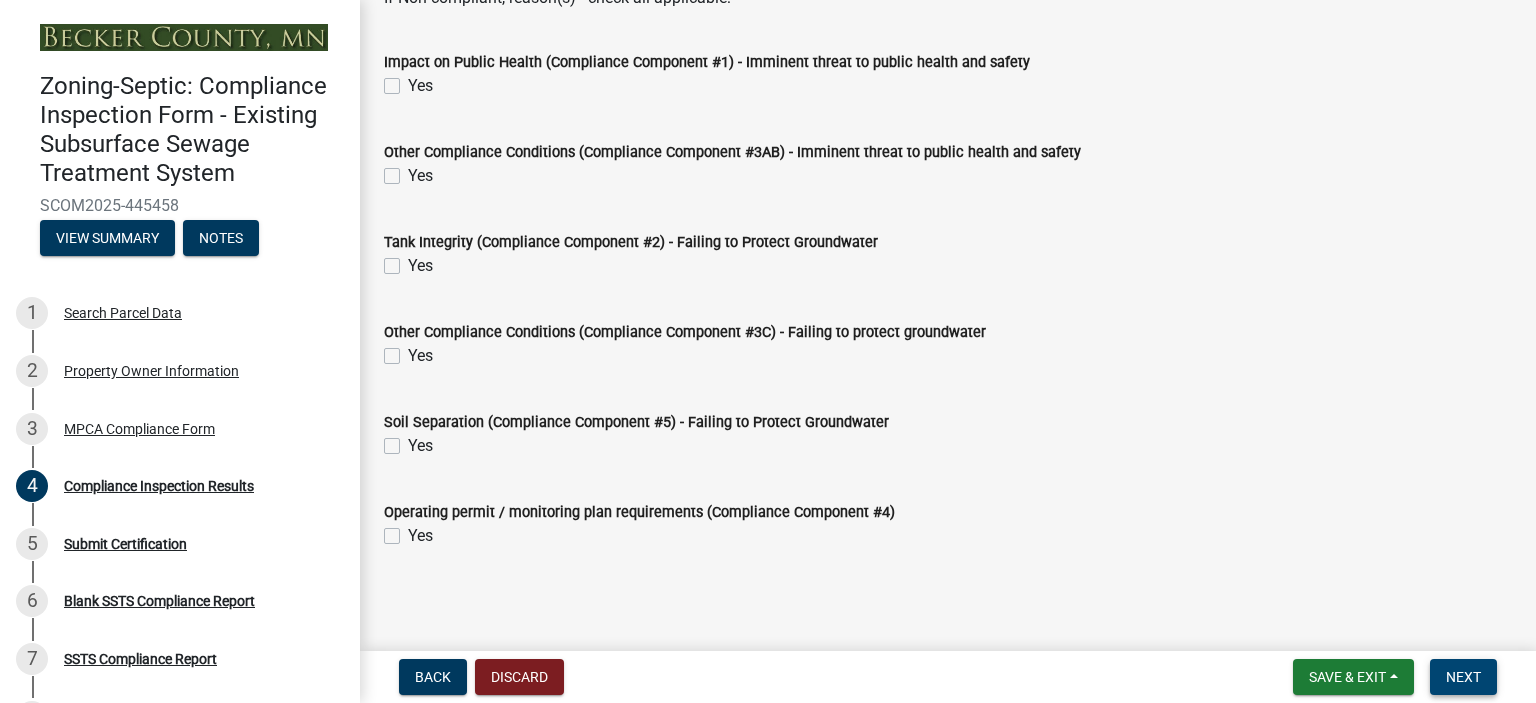 click on "Next" at bounding box center (1463, 677) 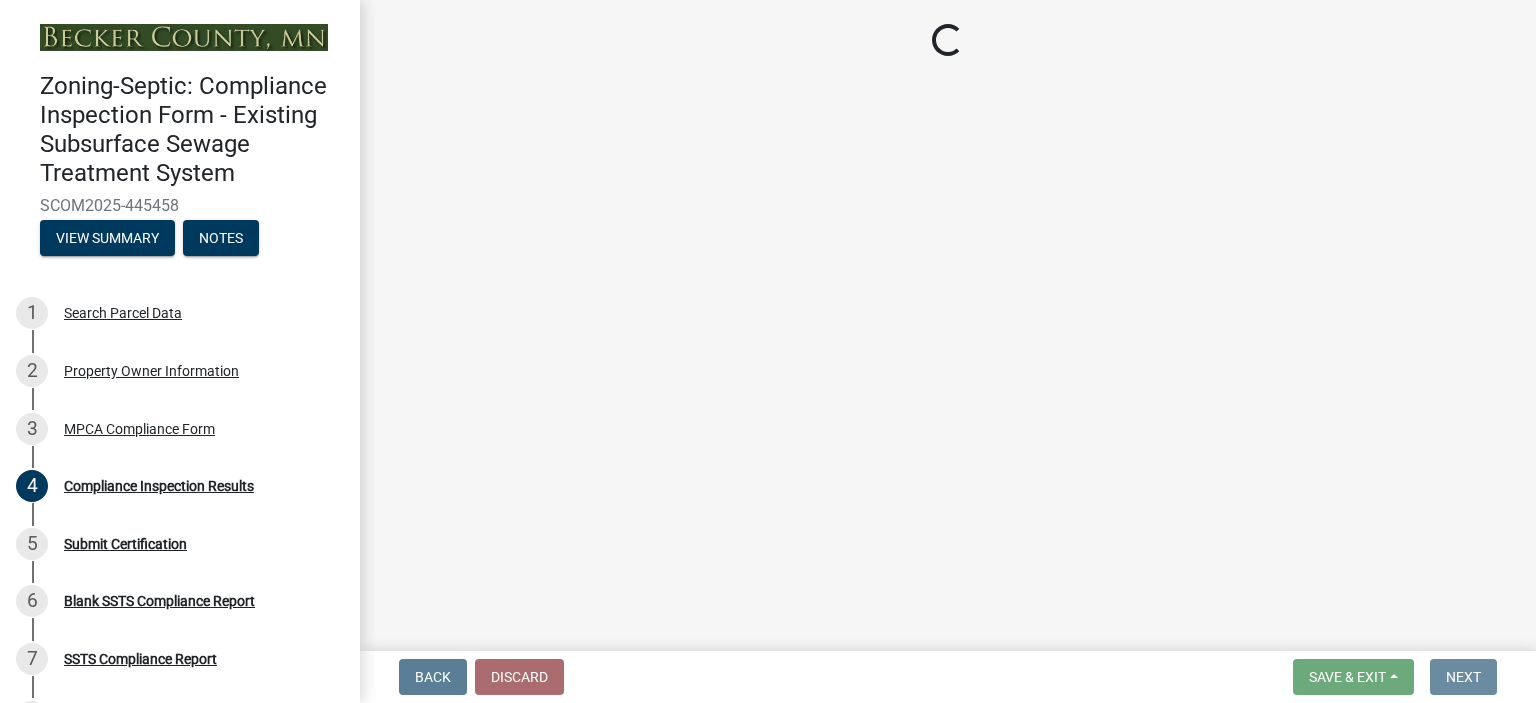scroll, scrollTop: 0, scrollLeft: 0, axis: both 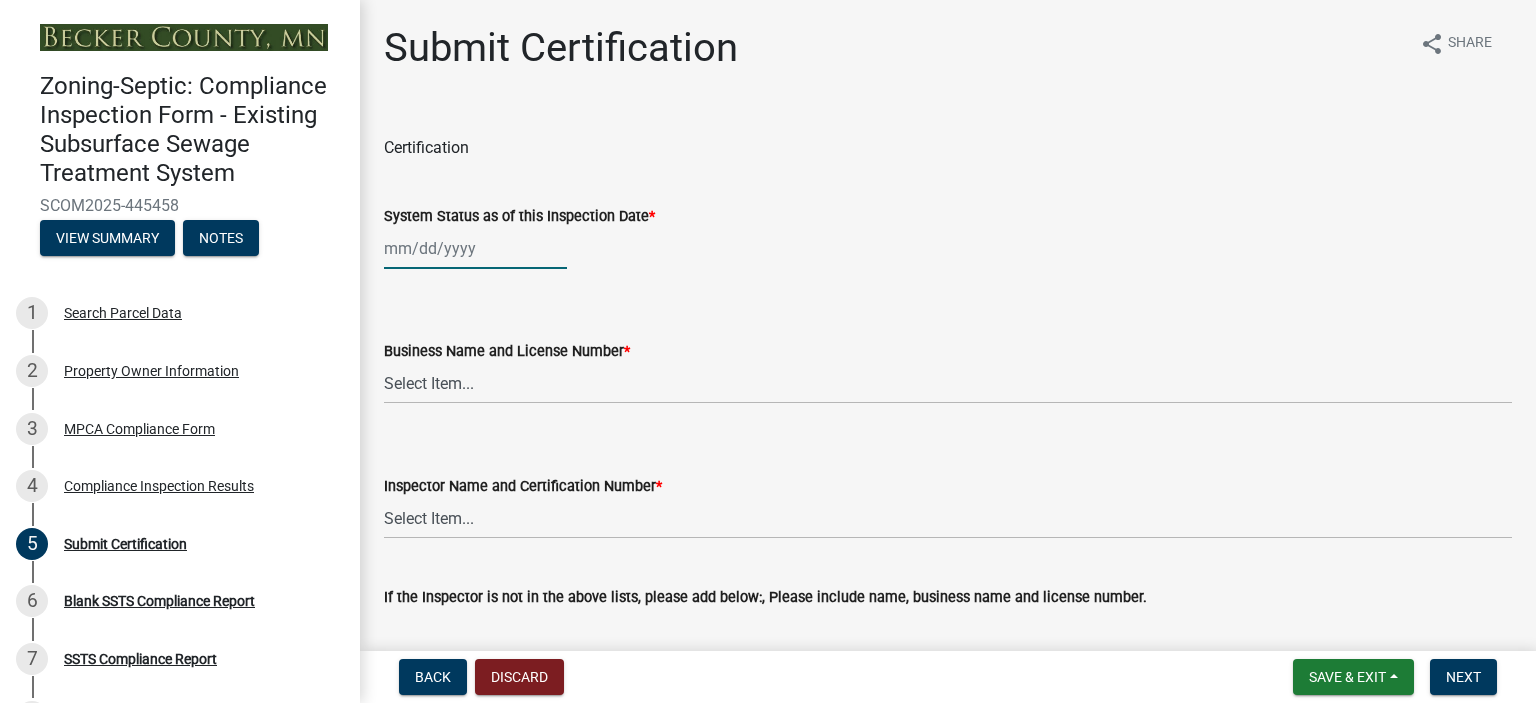 click 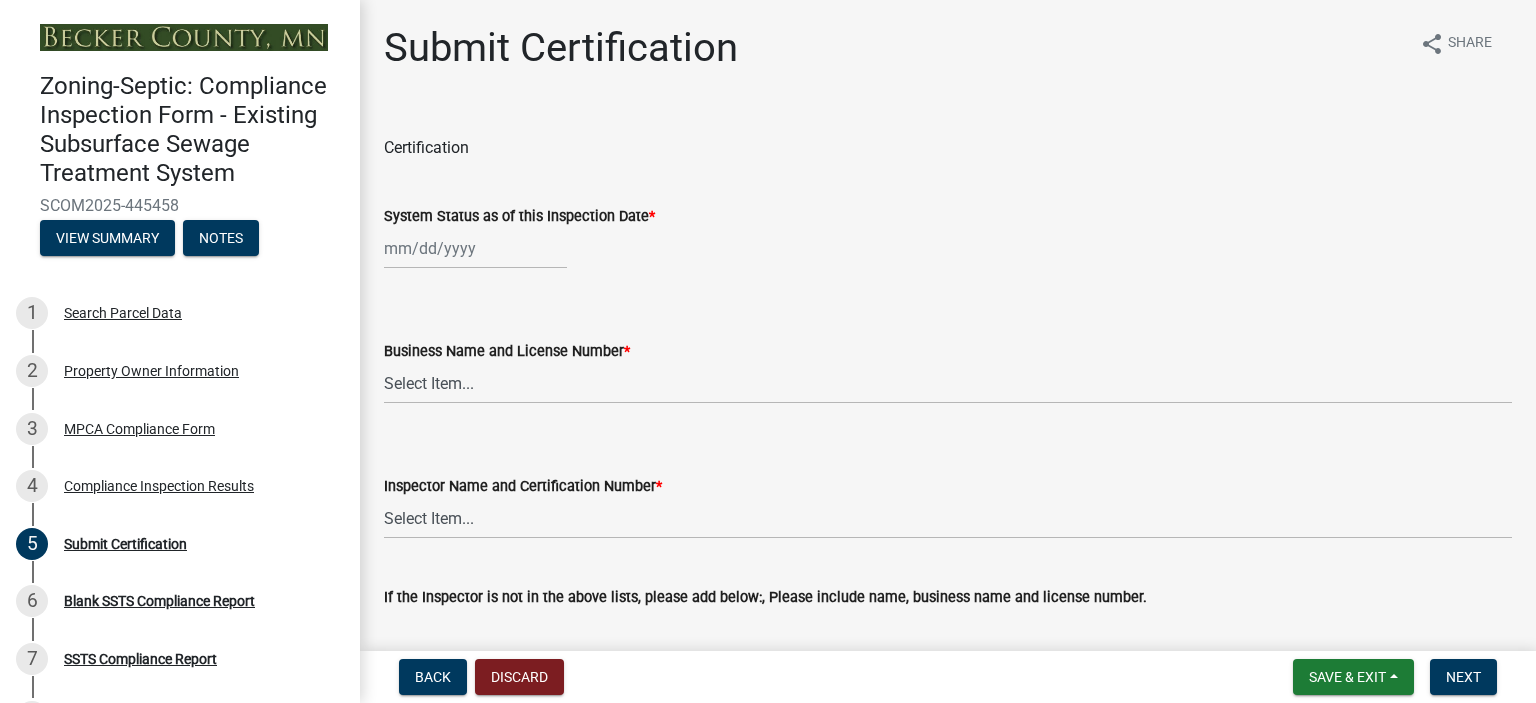 select on "7" 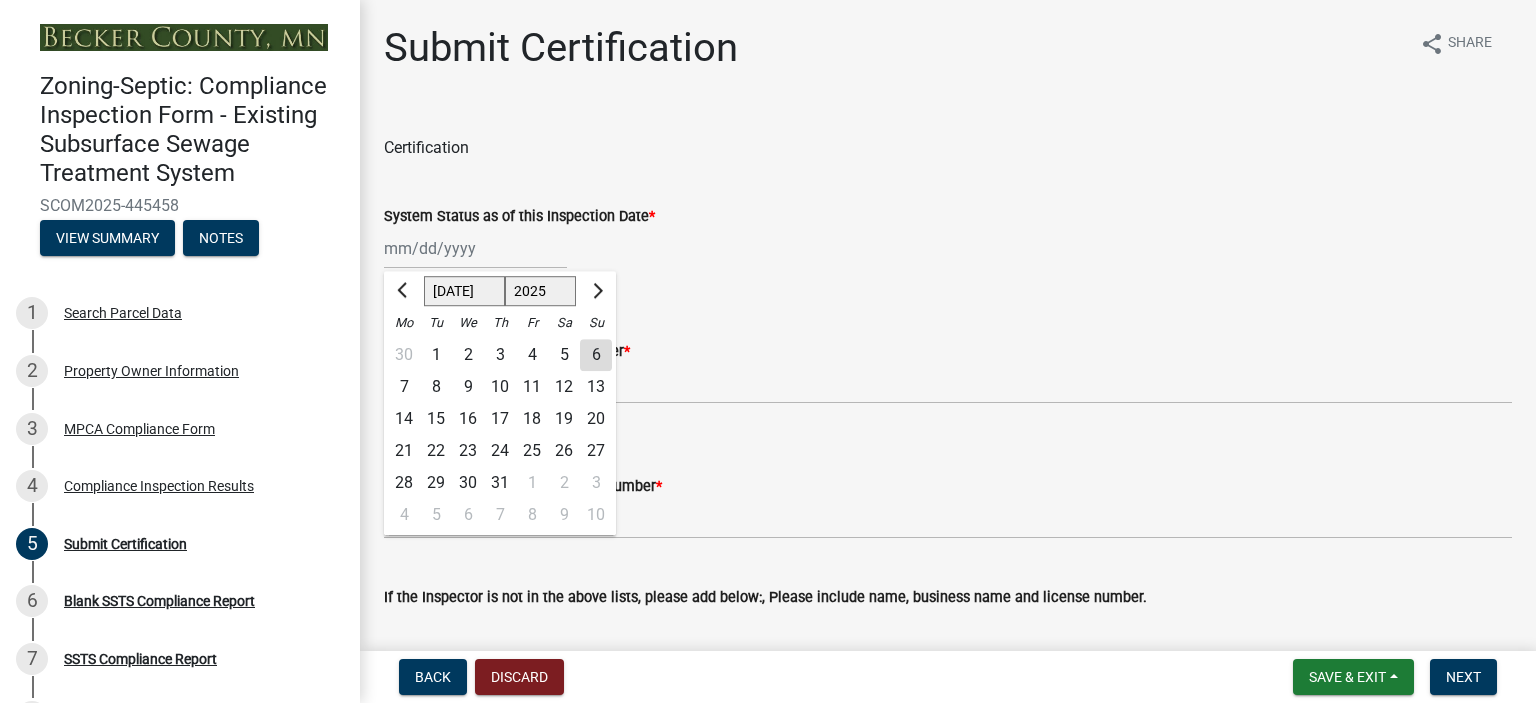 click on "2" 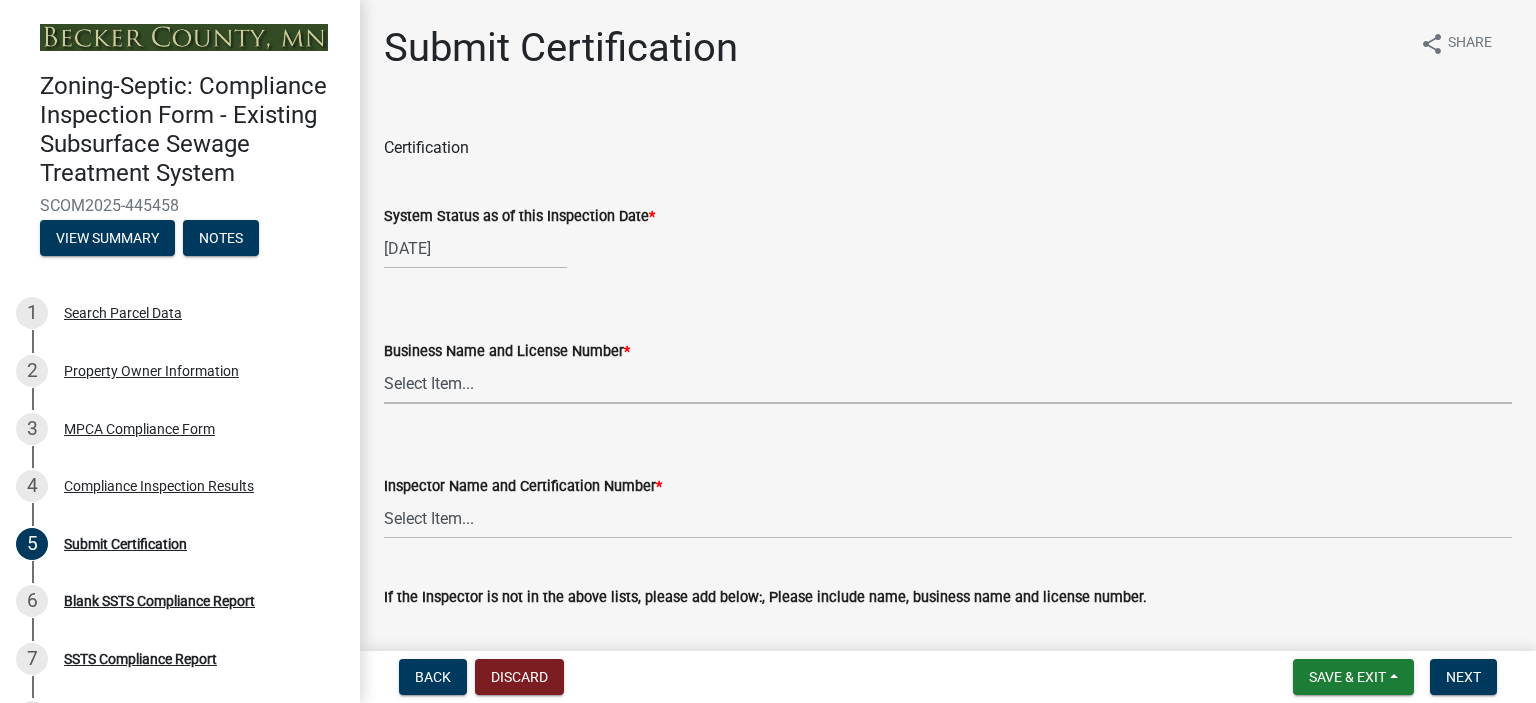 click on "Select Item...   OTHER – Not listed (please add in next field and we will add to our list)   A-1 Septic Service & Excavating LLC, L2029 ([PERSON_NAME])   [PERSON_NAME] On-Site, L634 ([PERSON_NAME])   Crescent Septic Services LLC, L4224 ([PERSON_NAME])   Crescent Septic Services LLC L4224 ([PERSON_NAME])   Cubed B LLC, L4142 ([PERSON_NAME] Bigger)   [PERSON_NAME] Backhoe Services, L478 ([PERSON_NAME]   [PERSON_NAME] Septic Service LLC, L2884 ( Apprentice [PERSON_NAME])   [PERSON_NAME], L1867 ([PERSON_NAME])   [PERSON_NAME] Inc of [GEOGRAPHIC_DATA] ([PERSON_NAME])   [PERSON_NAME] Services, LLC, L4041 ([PERSON_NAME])   Northland Septic Maintenance Inc, L549   Ohm Excavating LLC, L4034 ([PERSON_NAME])   [PERSON_NAME], L2982 ([PERSON_NAME])   Racer Construction Inc, L2122 ([PERSON_NAME])   [PERSON_NAME] Excavating LLC, L2567 ([PERSON_NAME])   [PERSON_NAME] Septic Solutions, L2945 ([PERSON_NAME])   [PERSON_NAME] Septic Services LLC, L3947 ([PERSON_NAME])   [PERSON_NAME] Excavating LLC, L553 ([PERSON_NAME])   [PERSON_NAME] Excavating Inc, L534 ([PERSON_NAME])" at bounding box center (948, 383) 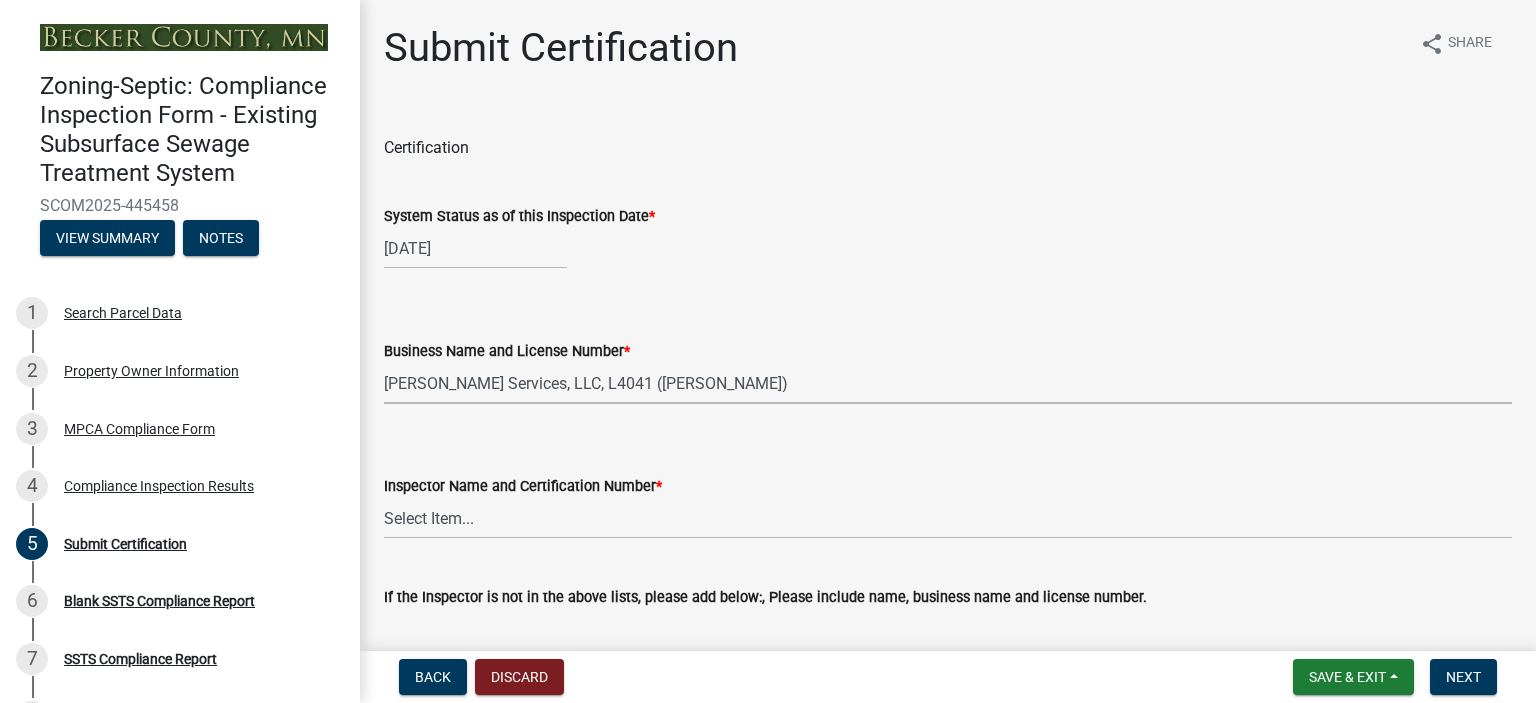 click on "Select Item...   OTHER – Not listed (please add in next field and we will add to our list)   A-1 Septic Service & Excavating LLC, L2029 ([PERSON_NAME])   [PERSON_NAME] On-Site, L634 ([PERSON_NAME])   Crescent Septic Services LLC, L4224 ([PERSON_NAME])   Crescent Septic Services LLC L4224 ([PERSON_NAME])   Cubed B LLC, L4142 ([PERSON_NAME] Bigger)   [PERSON_NAME] Backhoe Services, L478 ([PERSON_NAME]   [PERSON_NAME] Septic Service LLC, L2884 ( Apprentice [PERSON_NAME])   [PERSON_NAME], L1867 ([PERSON_NAME])   [PERSON_NAME] Inc of [GEOGRAPHIC_DATA] ([PERSON_NAME])   [PERSON_NAME] Services, LLC, L4041 ([PERSON_NAME])   Northland Septic Maintenance Inc, L549   Ohm Excavating LLC, L4034 ([PERSON_NAME])   [PERSON_NAME], L2982 ([PERSON_NAME])   Racer Construction Inc, L2122 ([PERSON_NAME])   [PERSON_NAME] Excavating LLC, L2567 ([PERSON_NAME])   [PERSON_NAME] Septic Solutions, L2945 ([PERSON_NAME])   [PERSON_NAME] Septic Services LLC, L3947 ([PERSON_NAME])   [PERSON_NAME] Excavating LLC, L553 ([PERSON_NAME])   [PERSON_NAME] Excavating Inc, L534 ([PERSON_NAME])" at bounding box center (948, 383) 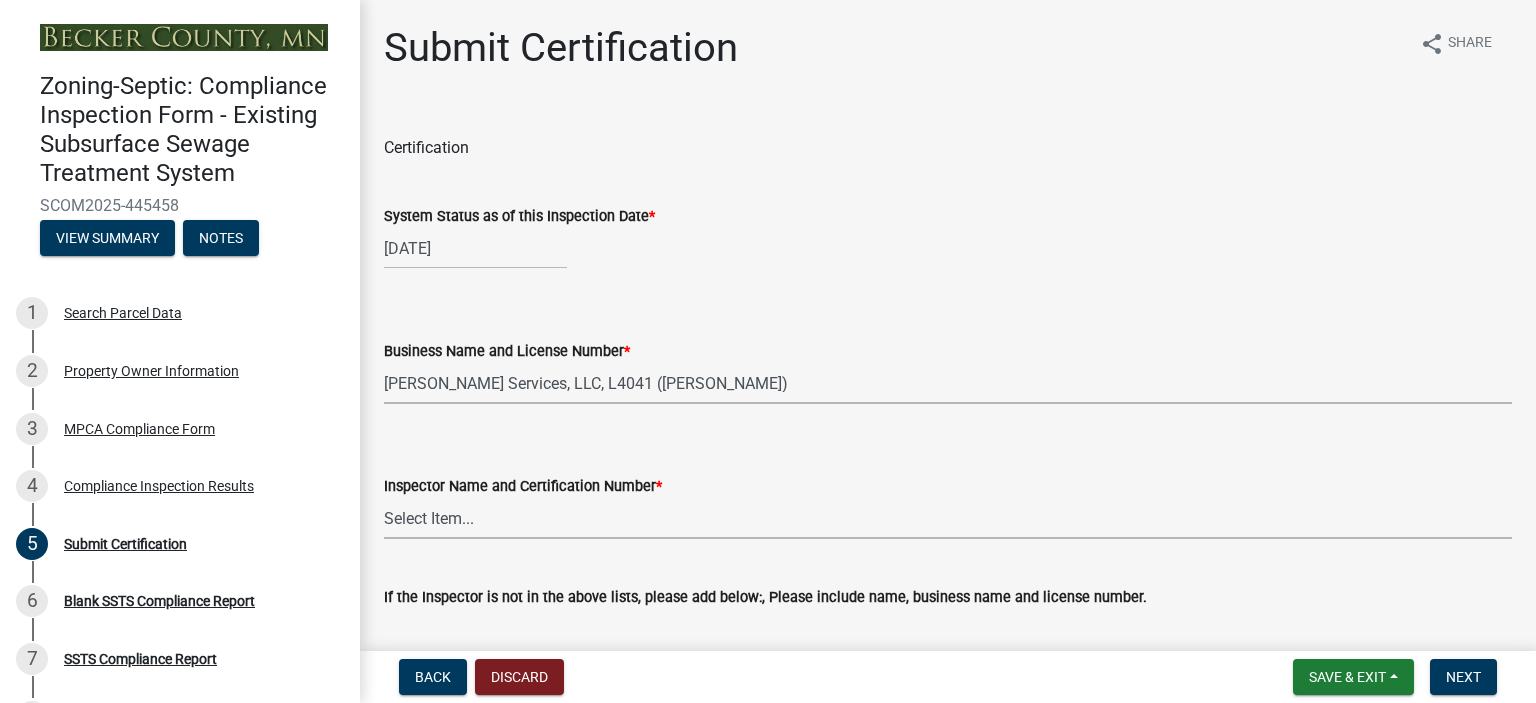 click on "Select Item...   OTHER – Not listed (please add in next field and we will add to our list)   [PERSON_NAME], C3044   [PERSON_NAME] , C2779   [PERSON_NAME], C8571   [PERSON_NAME], C2890   [PERSON_NAME], C2006   [PERSON_NAME], C2520   [PERSON_NAME], C1138   [PERSON_NAME], C2228   [PERSON_NAME], C742   [PERSON_NAME], C1202   [PERSON_NAME], C7202   [PERSON_NAME], C3332   [PERSON_NAME], C2042   [PERSON_NAME], C8115   [PERSON_NAME], [PERSON_NAME], C1444   [PERSON_NAME], C3206   [PERSON_NAME] Stock, C5663   [PERSON_NAME], C7526   [PERSON_NAME], C960   [PERSON_NAME], C4549   [PERSON_NAME], C4632   [PERSON_NAME], C3433   [PERSON_NAME], C5775   [PERSON_NAME], C6463   [PERSON_NAME] Bigger, C1835   [PERSON_NAME], C732" at bounding box center (948, 518) 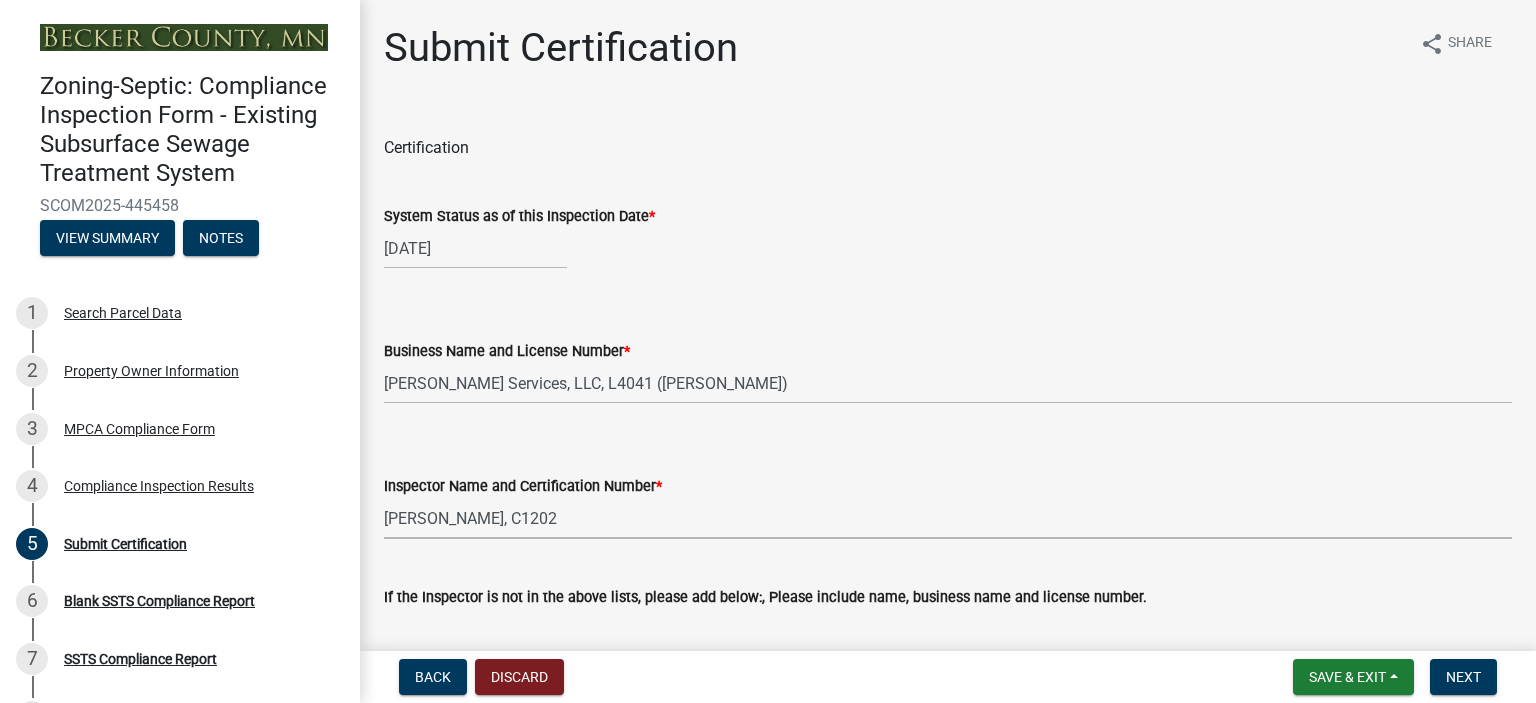 click on "Select Item...   OTHER – Not listed (please add in next field and we will add to our list)   [PERSON_NAME], C3044   [PERSON_NAME] , C2779   [PERSON_NAME], C8571   [PERSON_NAME], C2890   [PERSON_NAME], C2006   [PERSON_NAME], C2520   [PERSON_NAME], C1138   [PERSON_NAME], C2228   [PERSON_NAME], C742   [PERSON_NAME], C1202   [PERSON_NAME], C7202   [PERSON_NAME], C3332   [PERSON_NAME], C2042   [PERSON_NAME], C8115   [PERSON_NAME], [PERSON_NAME], C1444   [PERSON_NAME], C3206   [PERSON_NAME] Stock, C5663   [PERSON_NAME], C7526   [PERSON_NAME], C960   [PERSON_NAME], C4549   [PERSON_NAME], C4632   [PERSON_NAME], C3433   [PERSON_NAME], C5775   [PERSON_NAME], C6463   [PERSON_NAME] Bigger, C1835   [PERSON_NAME], C732" at bounding box center [948, 518] 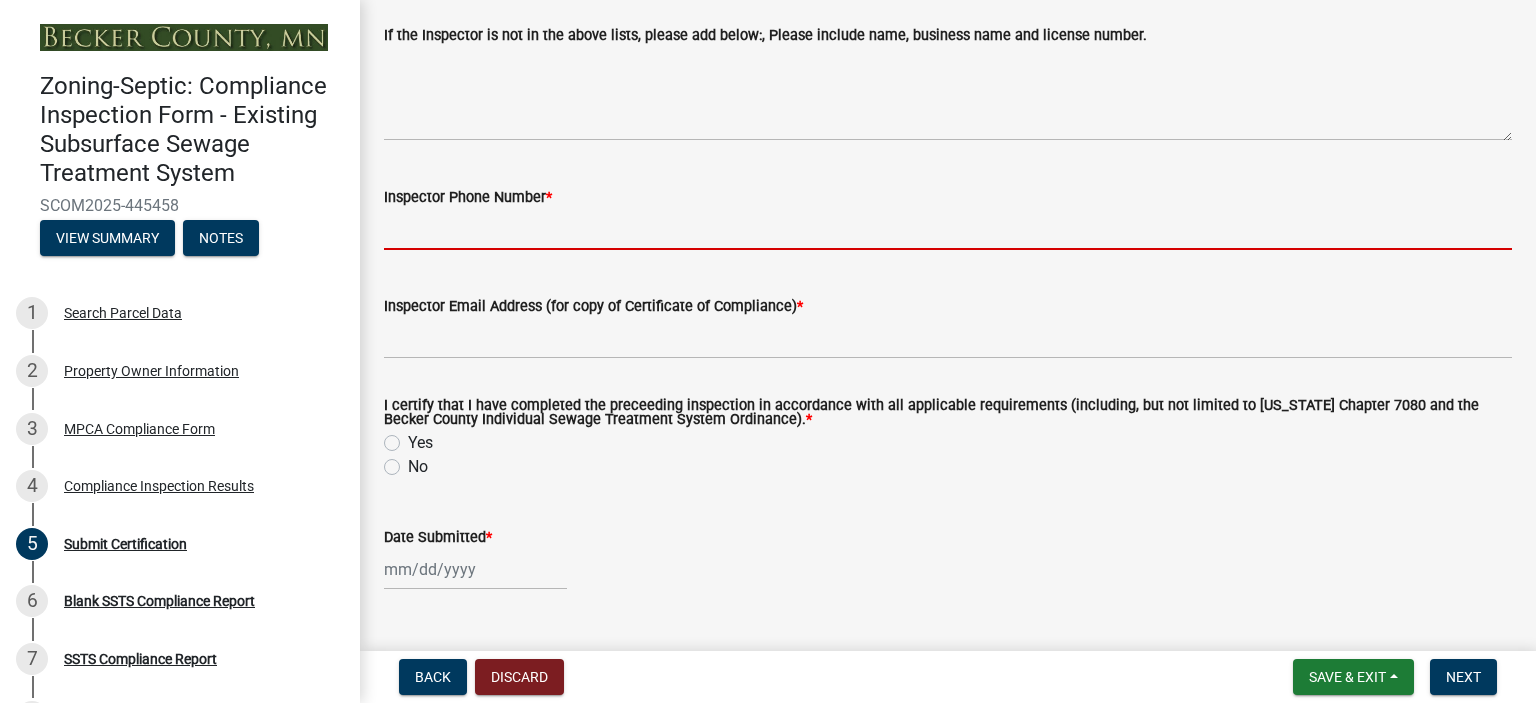 click on "Inspector Phone Number  *" at bounding box center (948, 229) 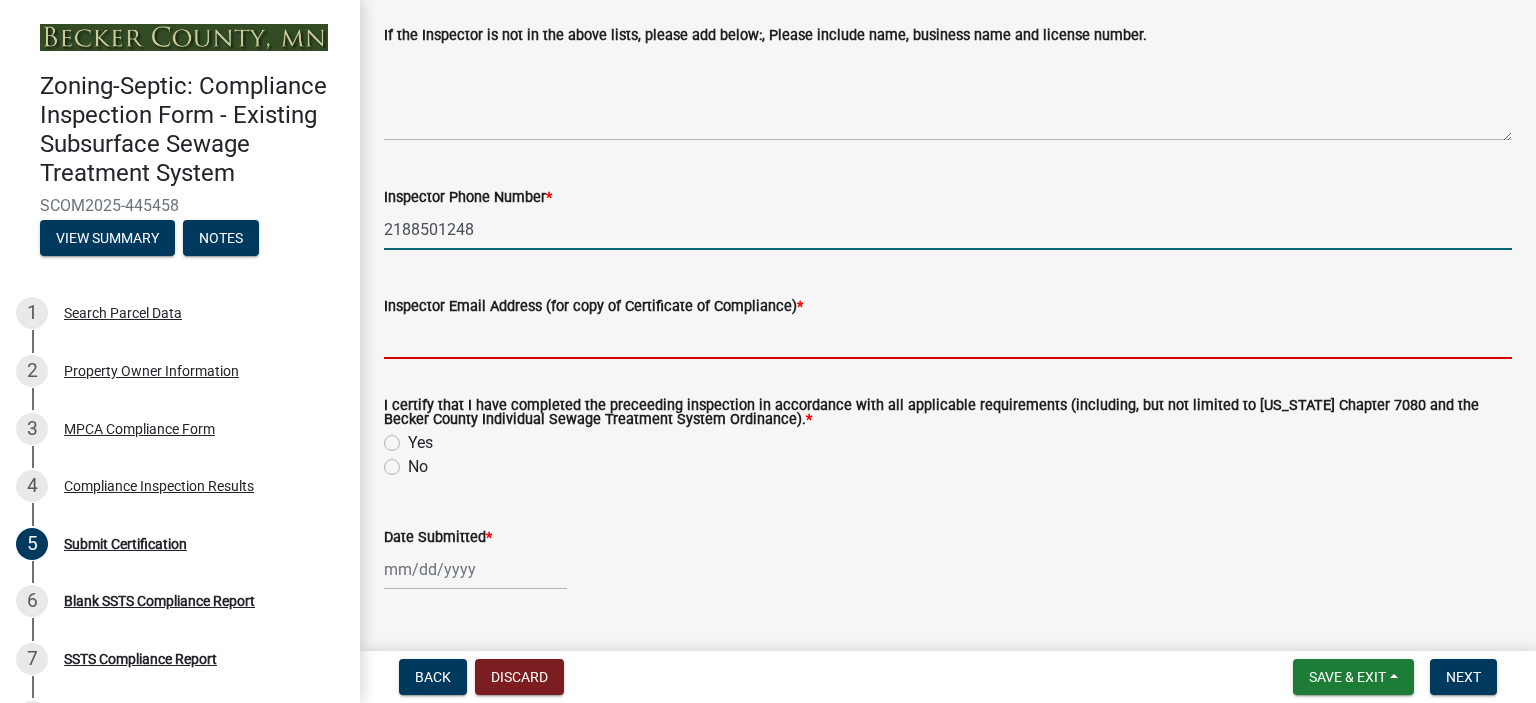 type on "[PERSON_NAME][DOMAIN_NAME][EMAIL_ADDRESS][DOMAIN_NAME]" 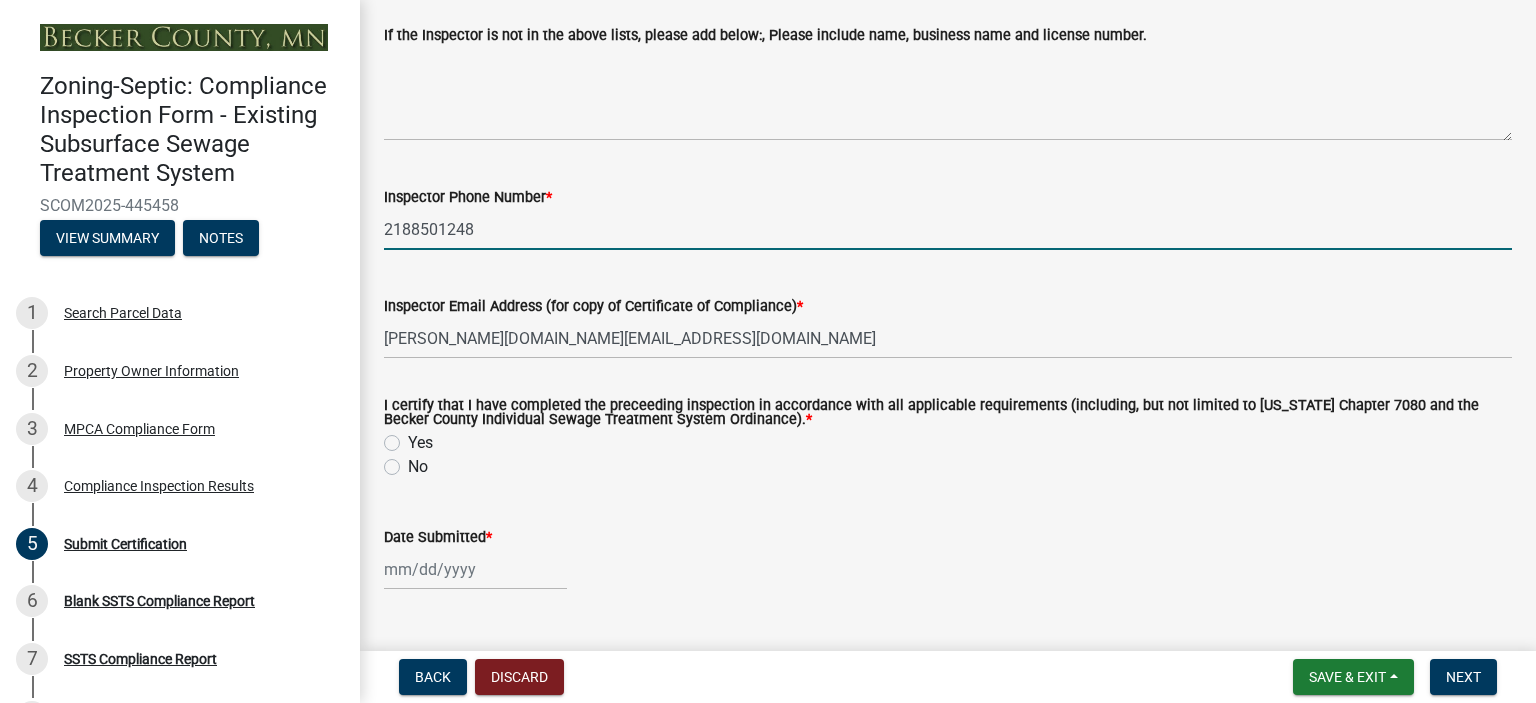 click on "Yes" 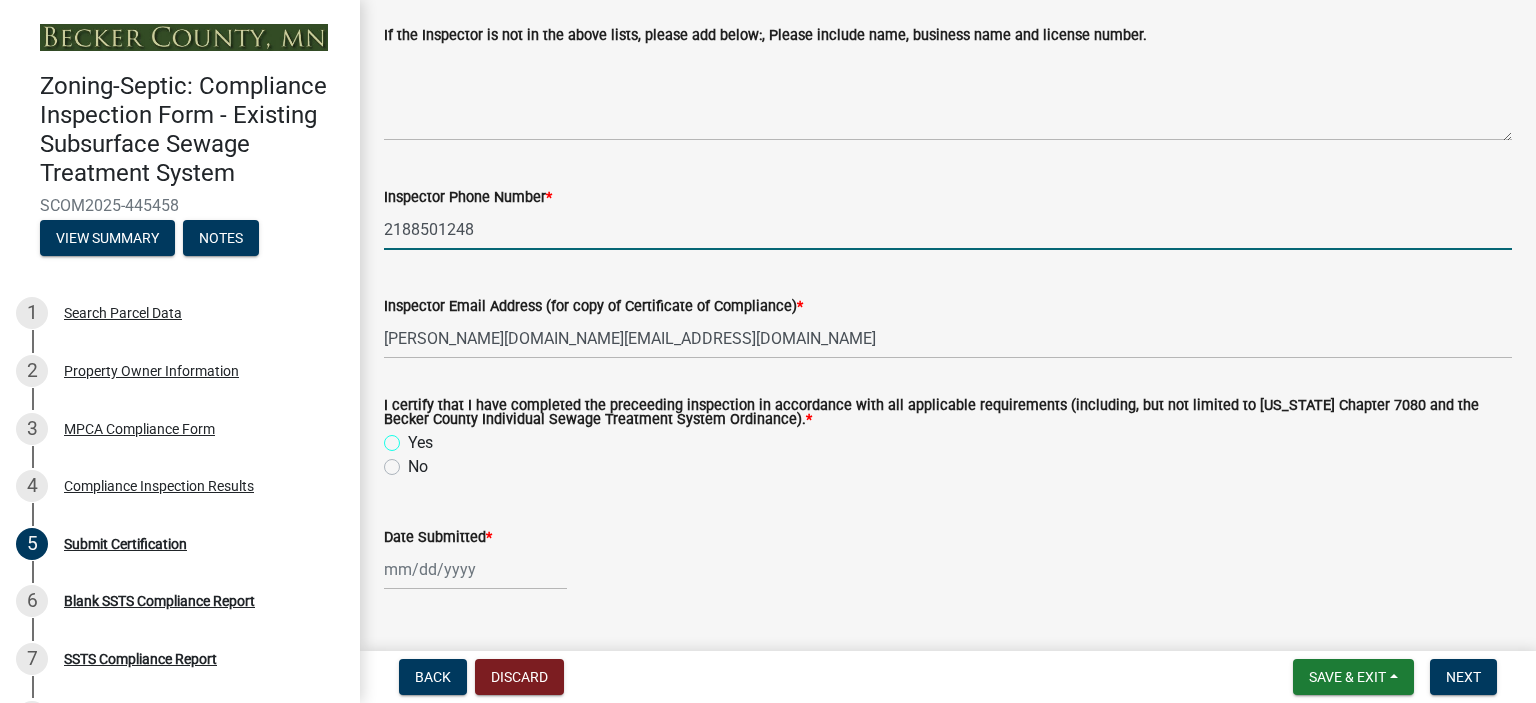 click on "Yes" at bounding box center [414, 437] 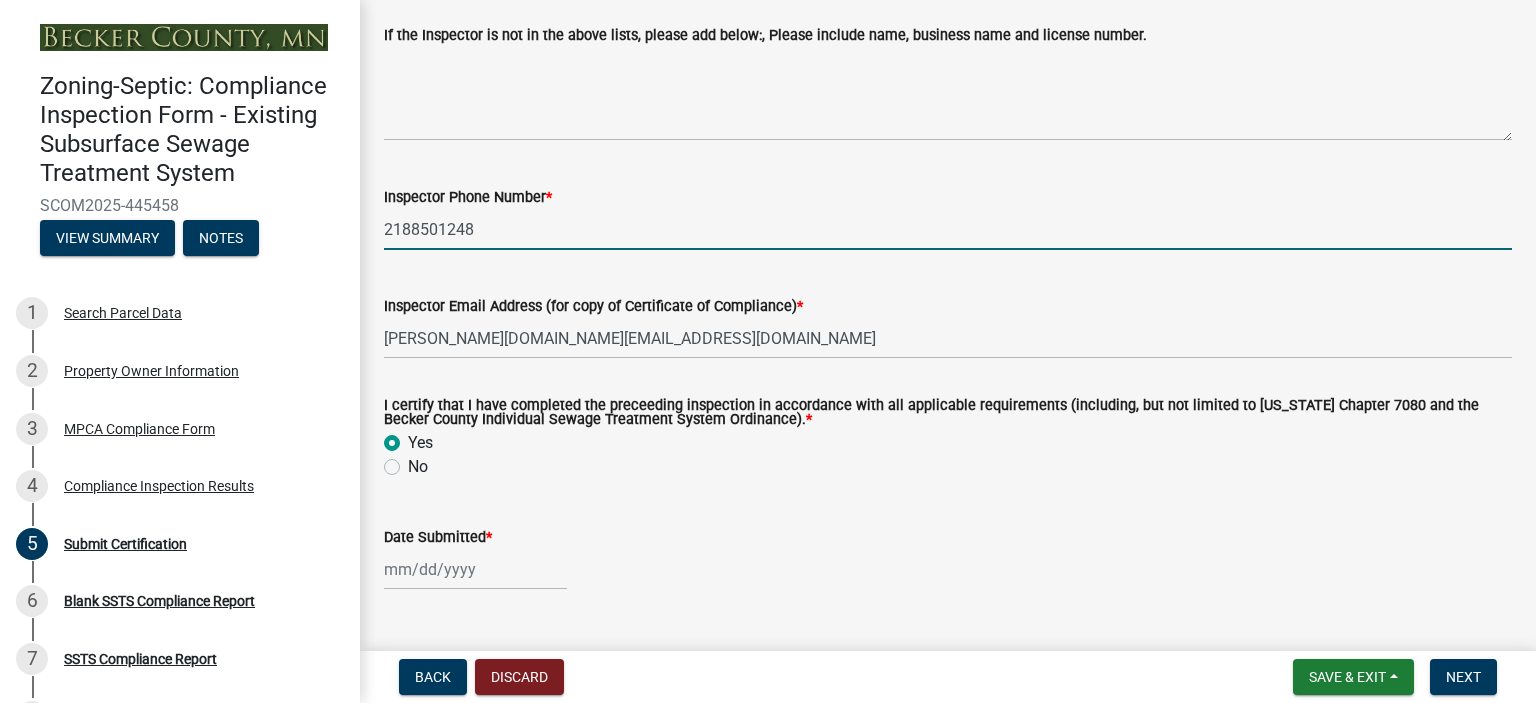 radio on "true" 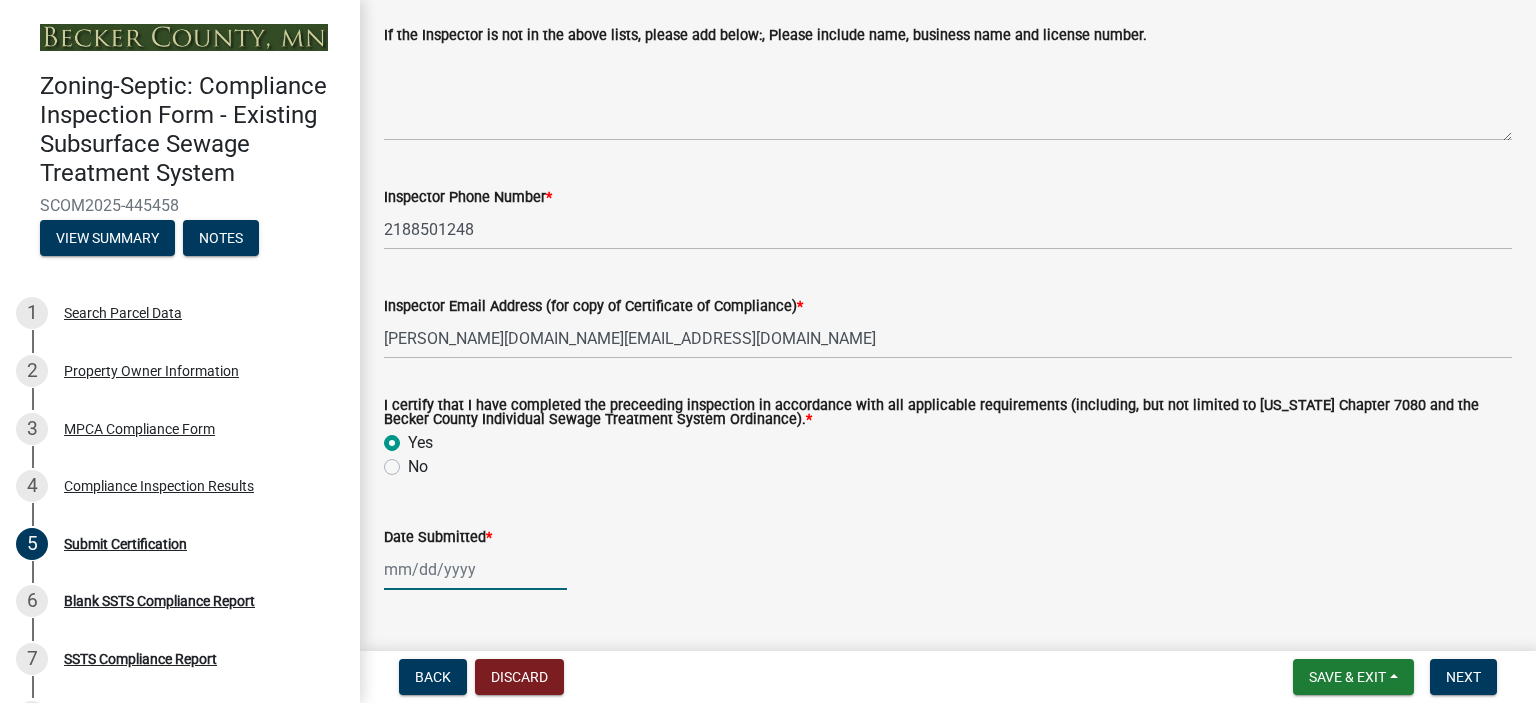 click 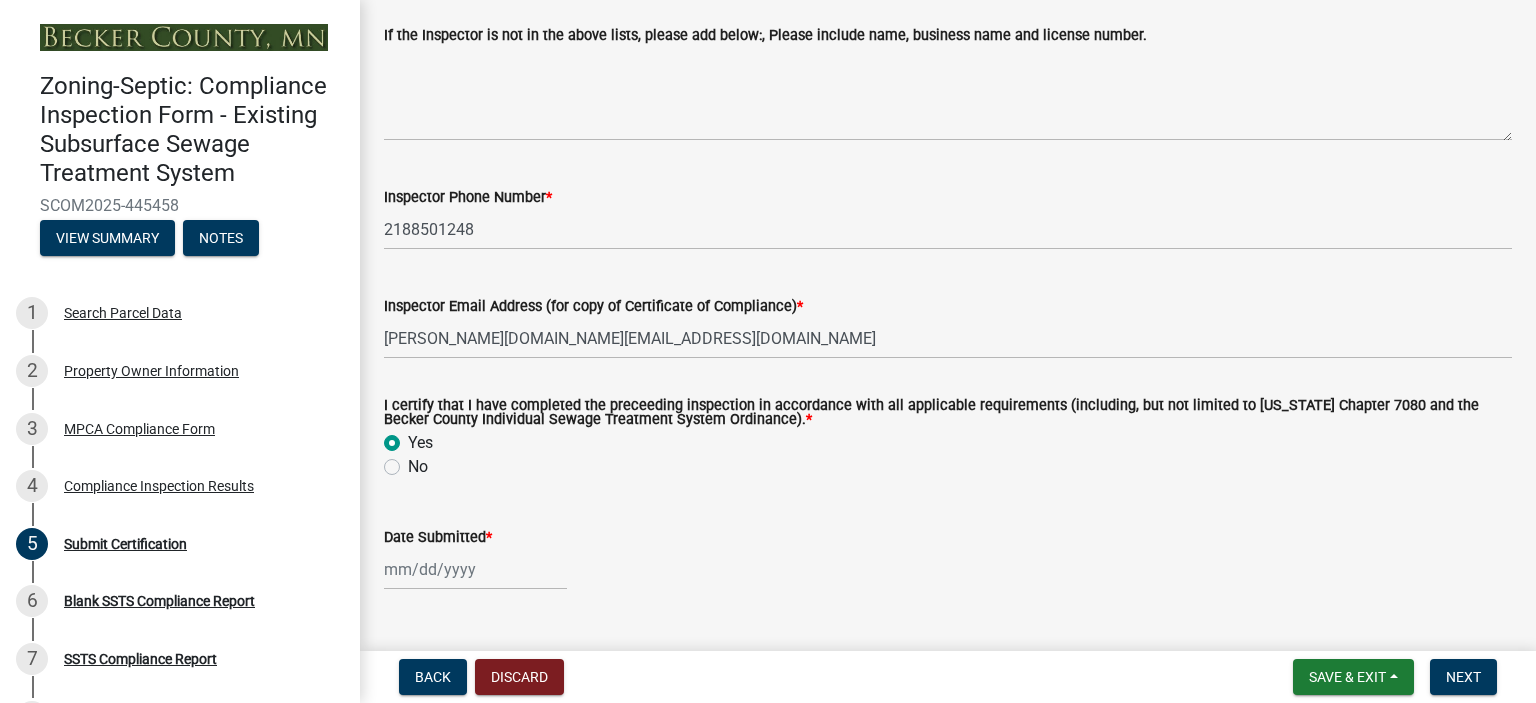 select on "7" 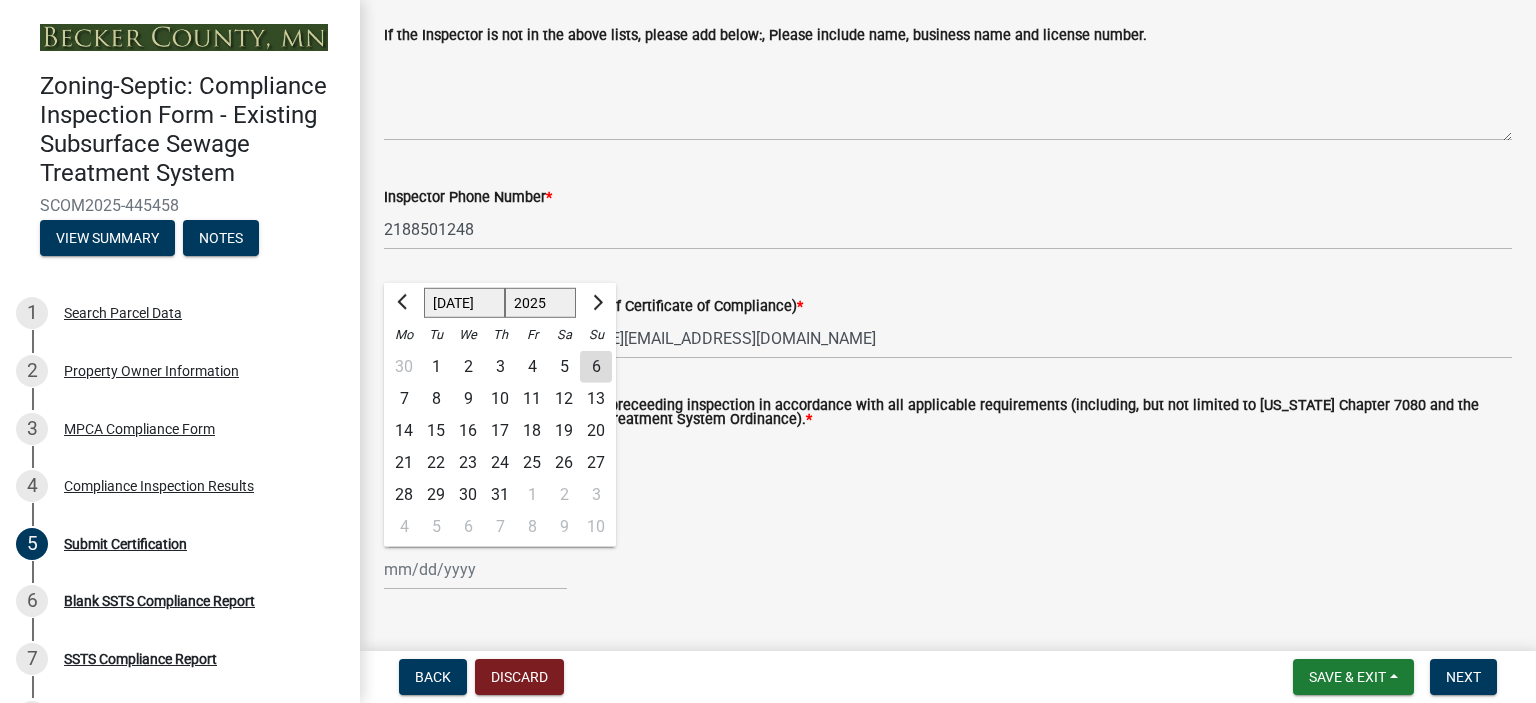 click on "6" 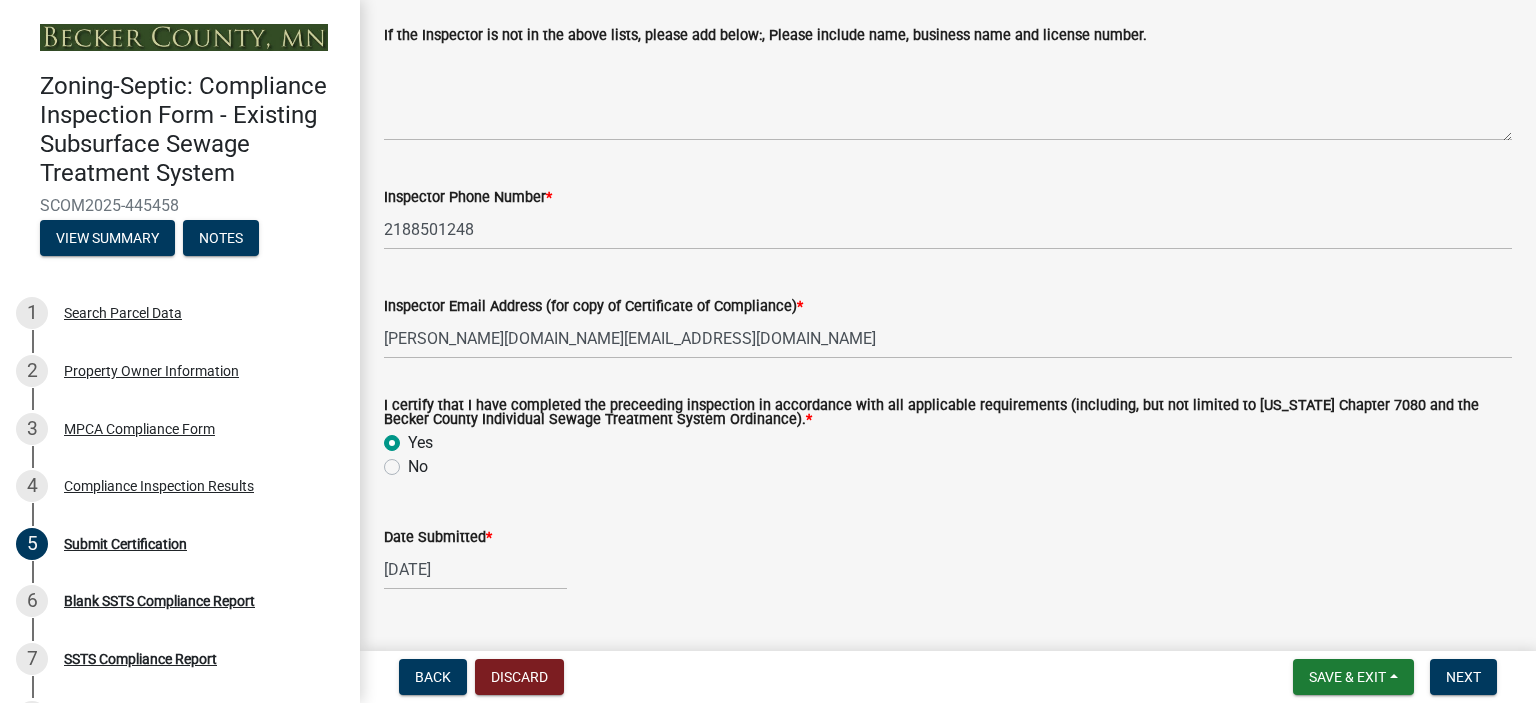 scroll, scrollTop: 749, scrollLeft: 0, axis: vertical 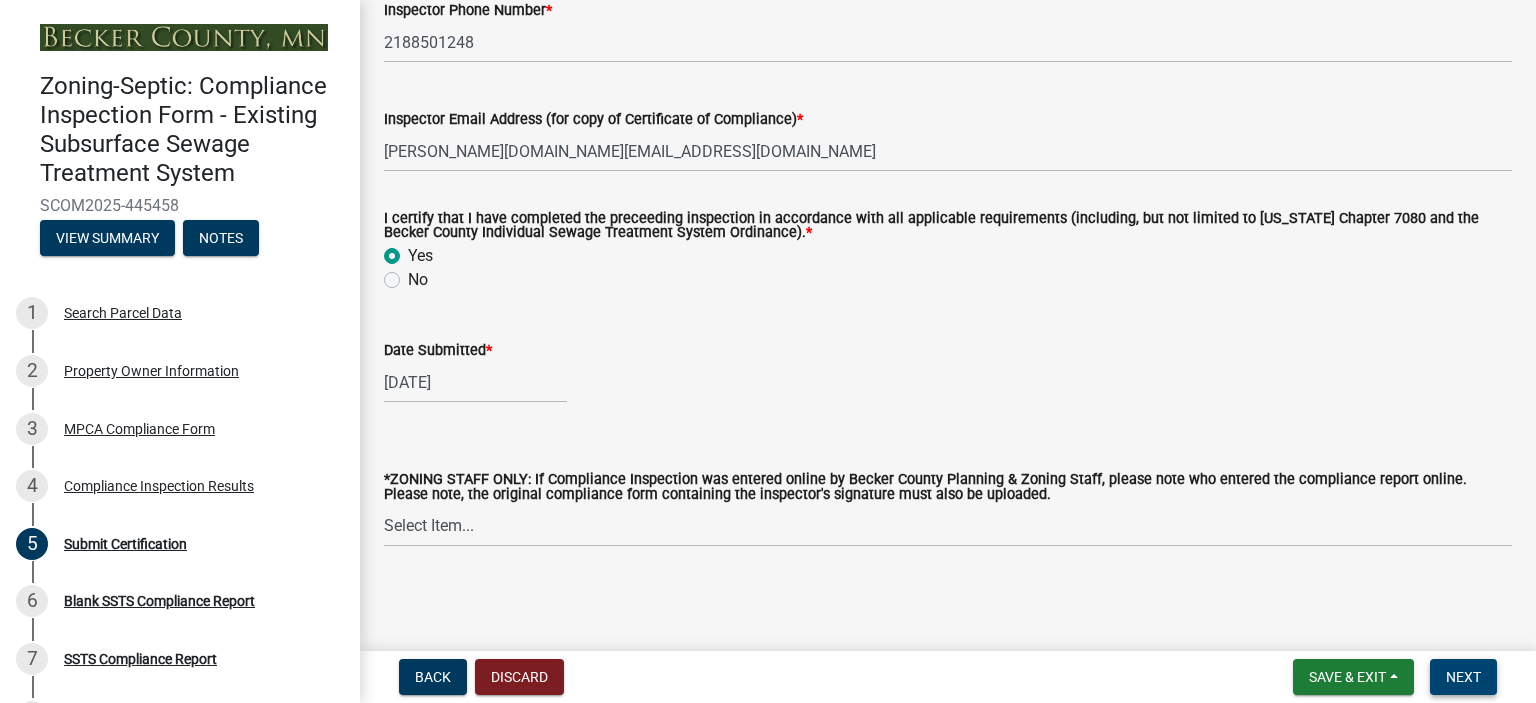 click on "Next" at bounding box center (1463, 677) 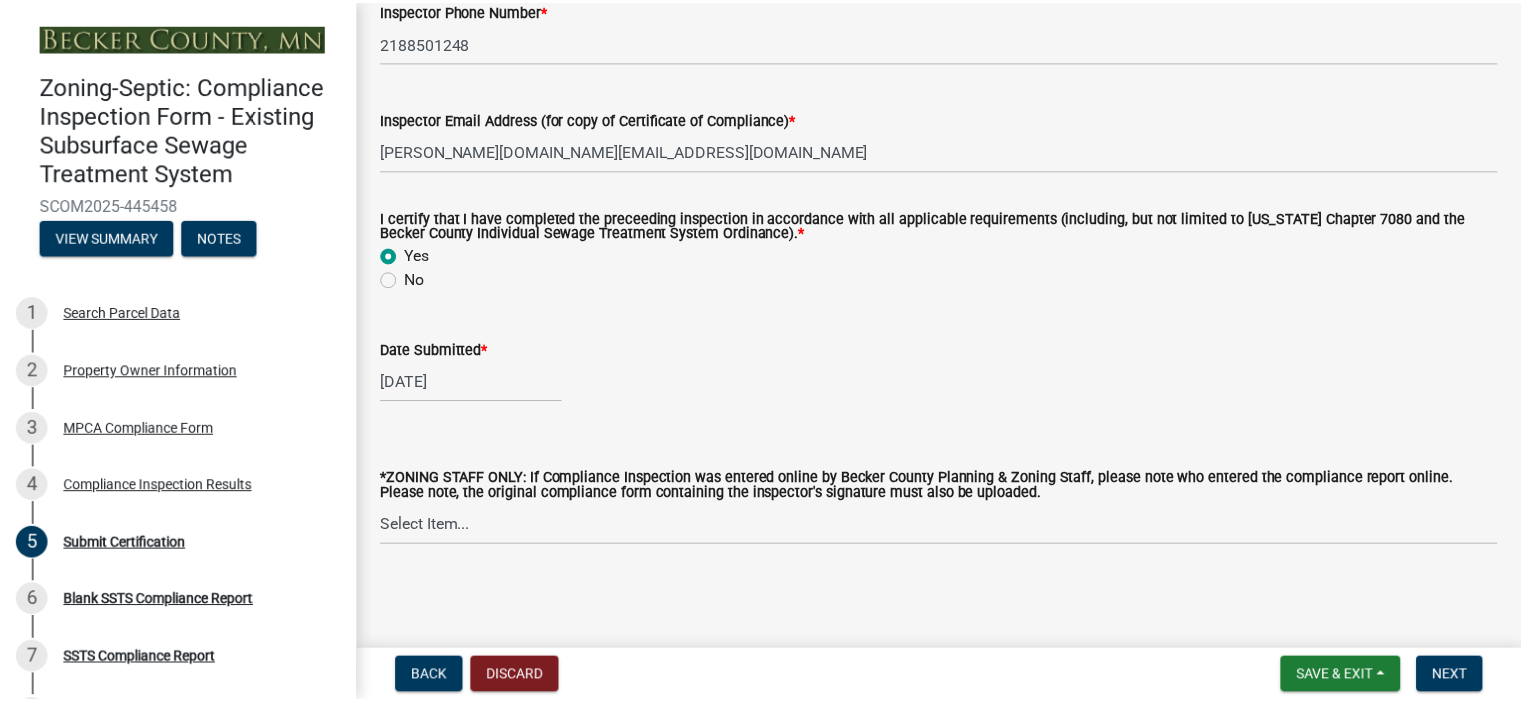 scroll, scrollTop: 0, scrollLeft: 0, axis: both 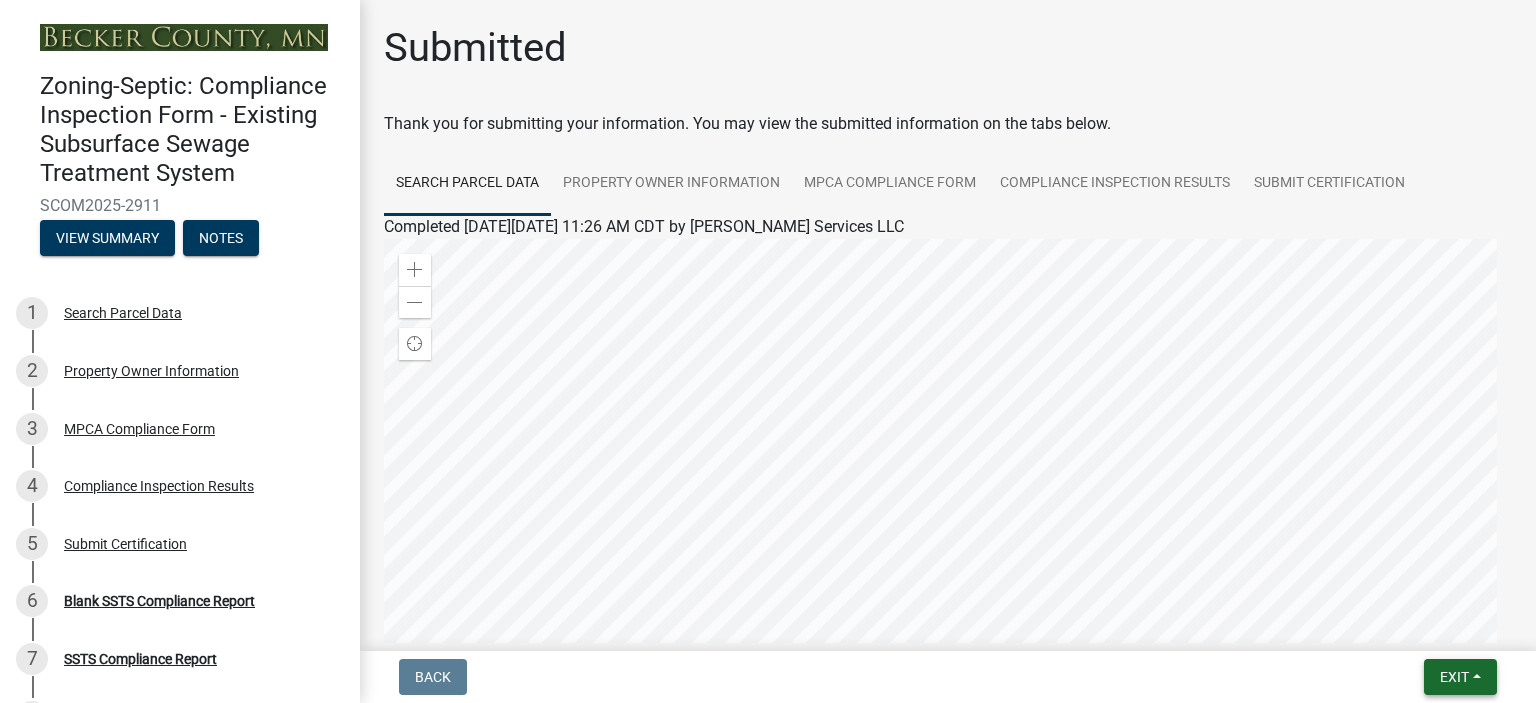 click on "Exit" at bounding box center (1460, 677) 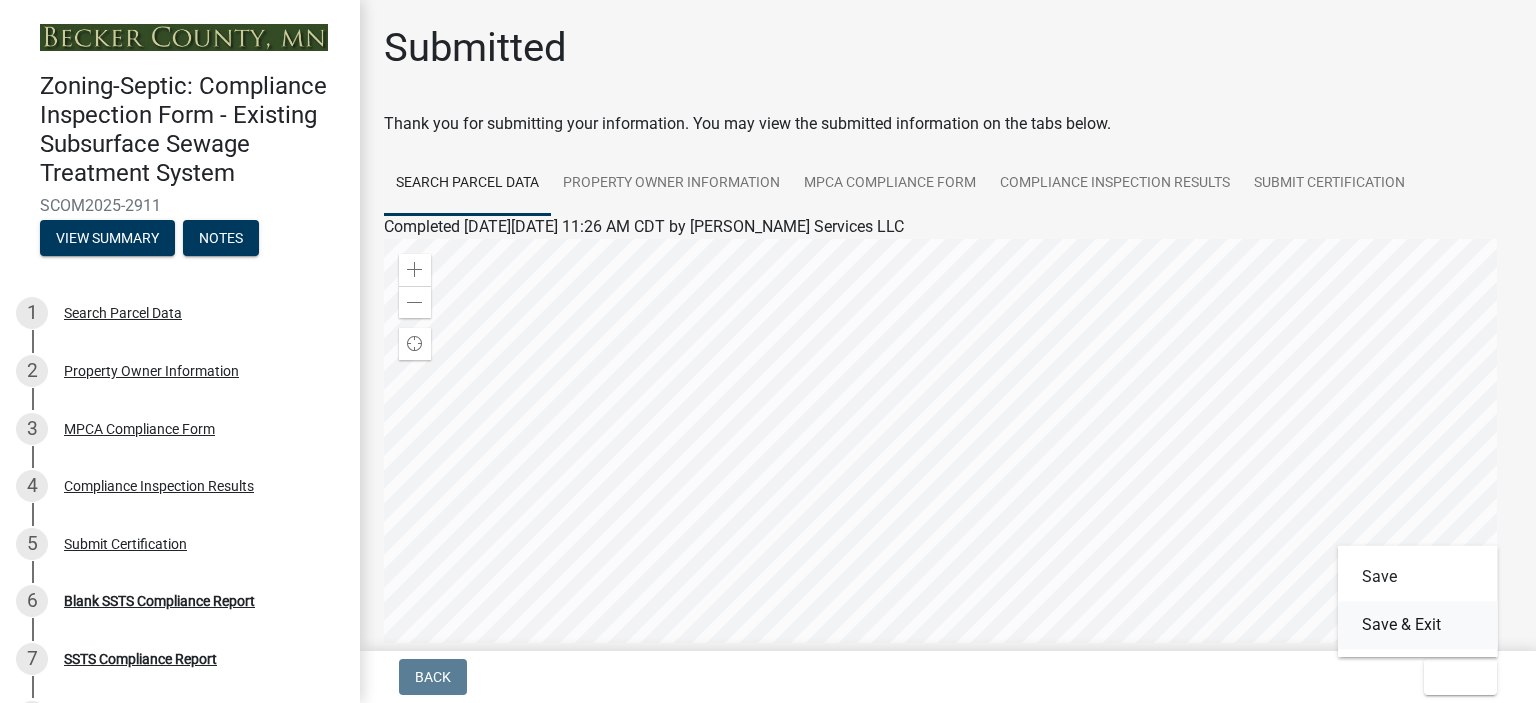 click on "Save & Exit" at bounding box center (1418, 625) 